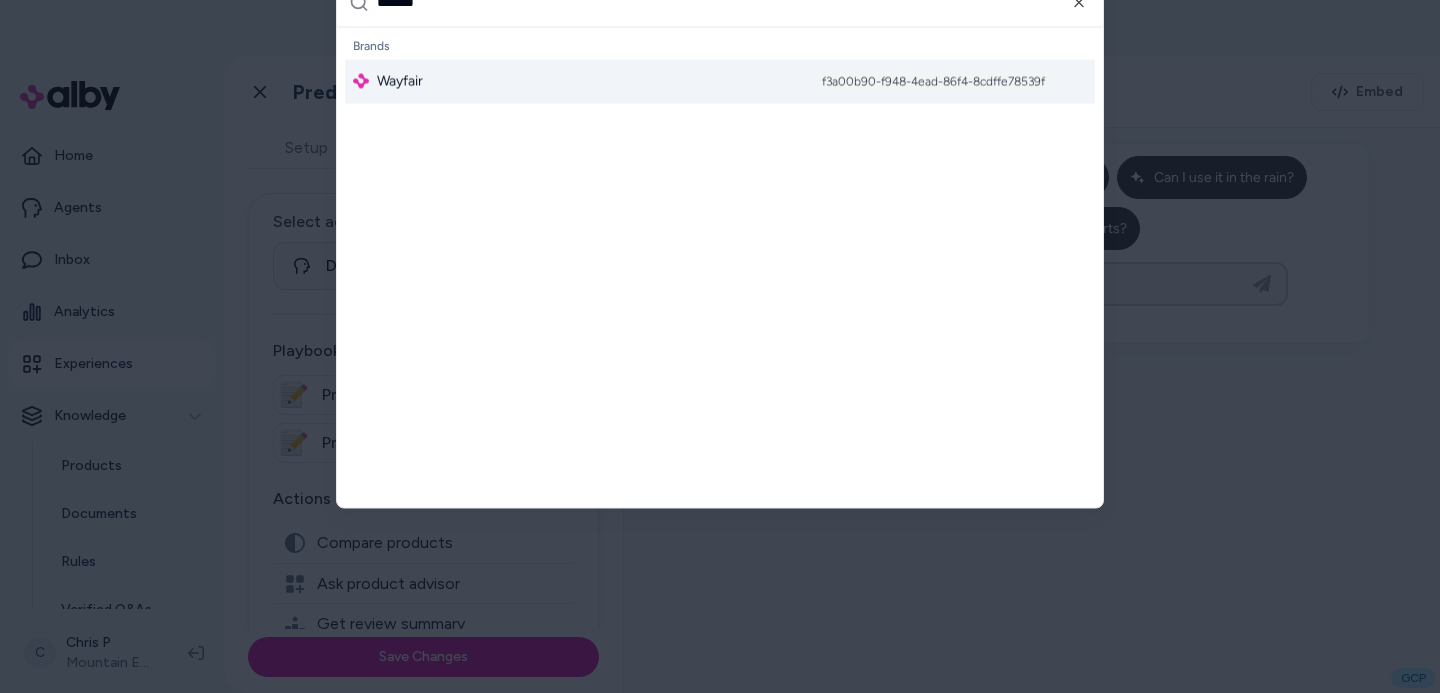 scroll, scrollTop: 0, scrollLeft: 0, axis: both 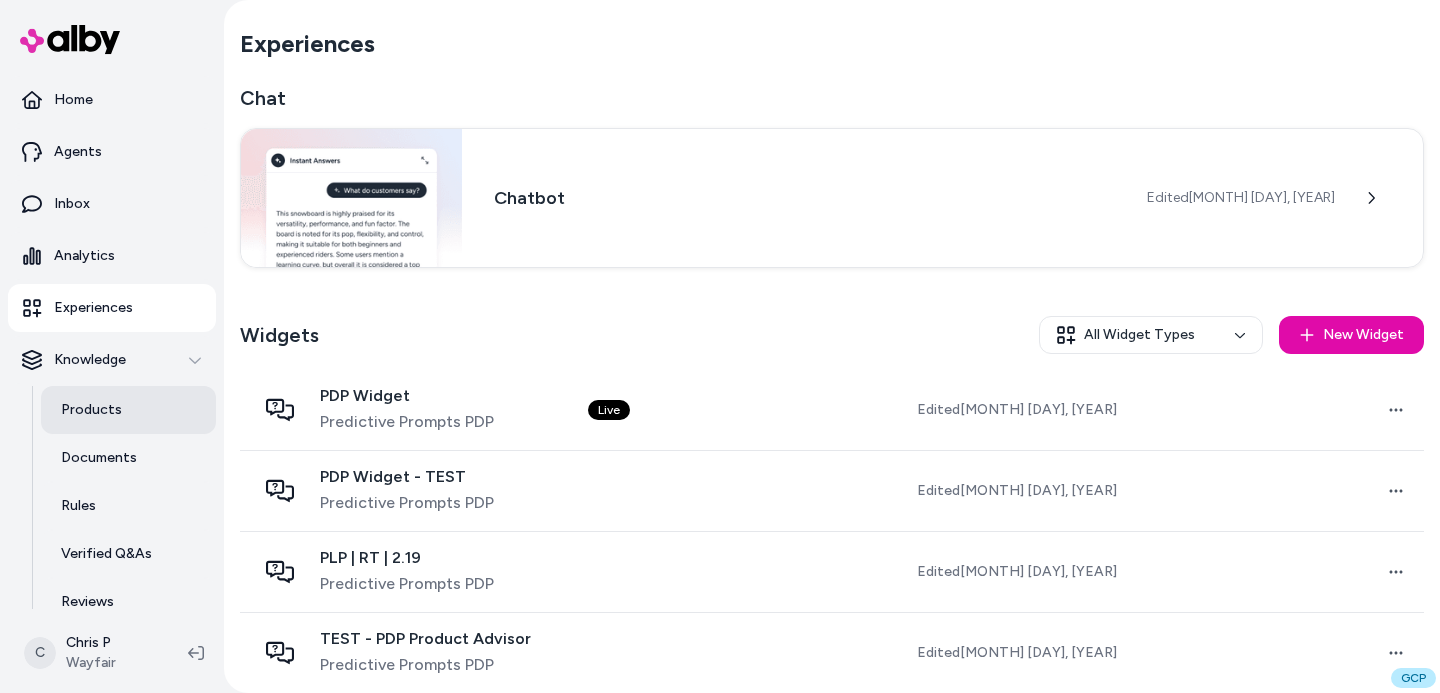 click on "Products" at bounding box center (91, 410) 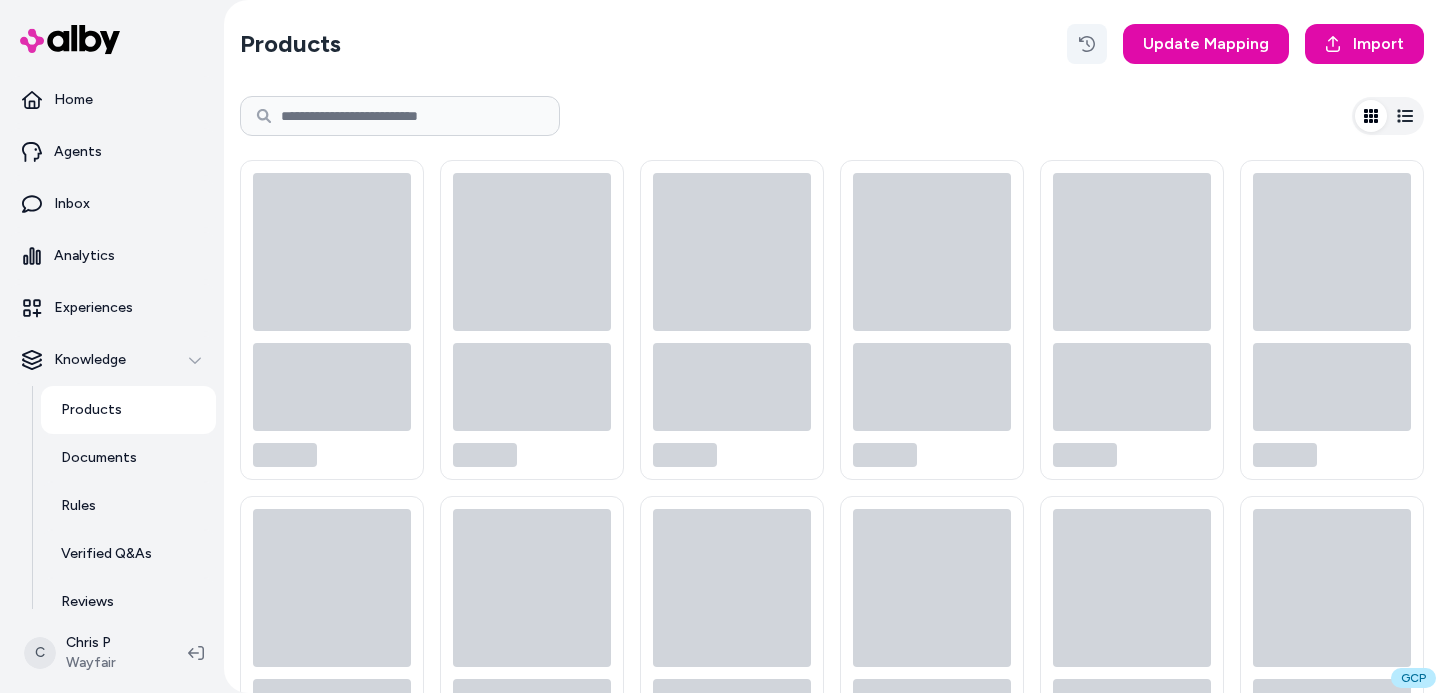 click at bounding box center [1087, 44] 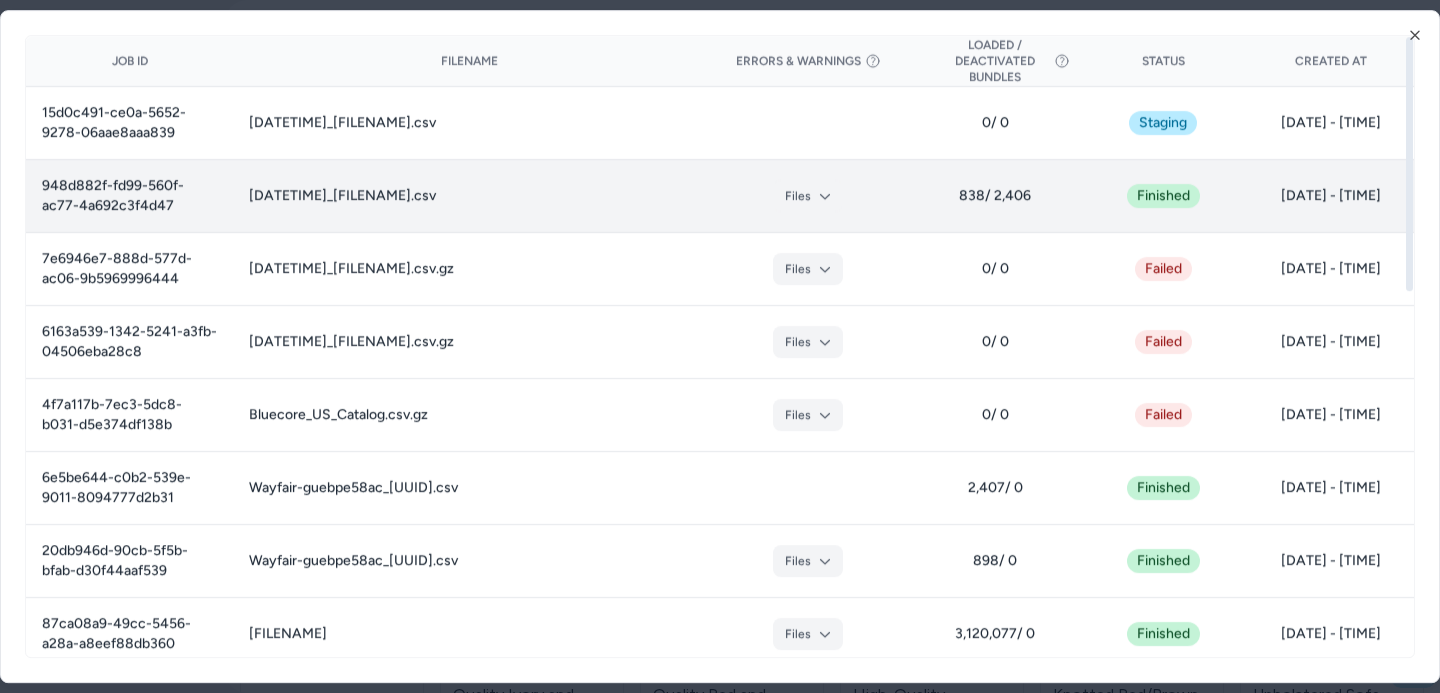 type 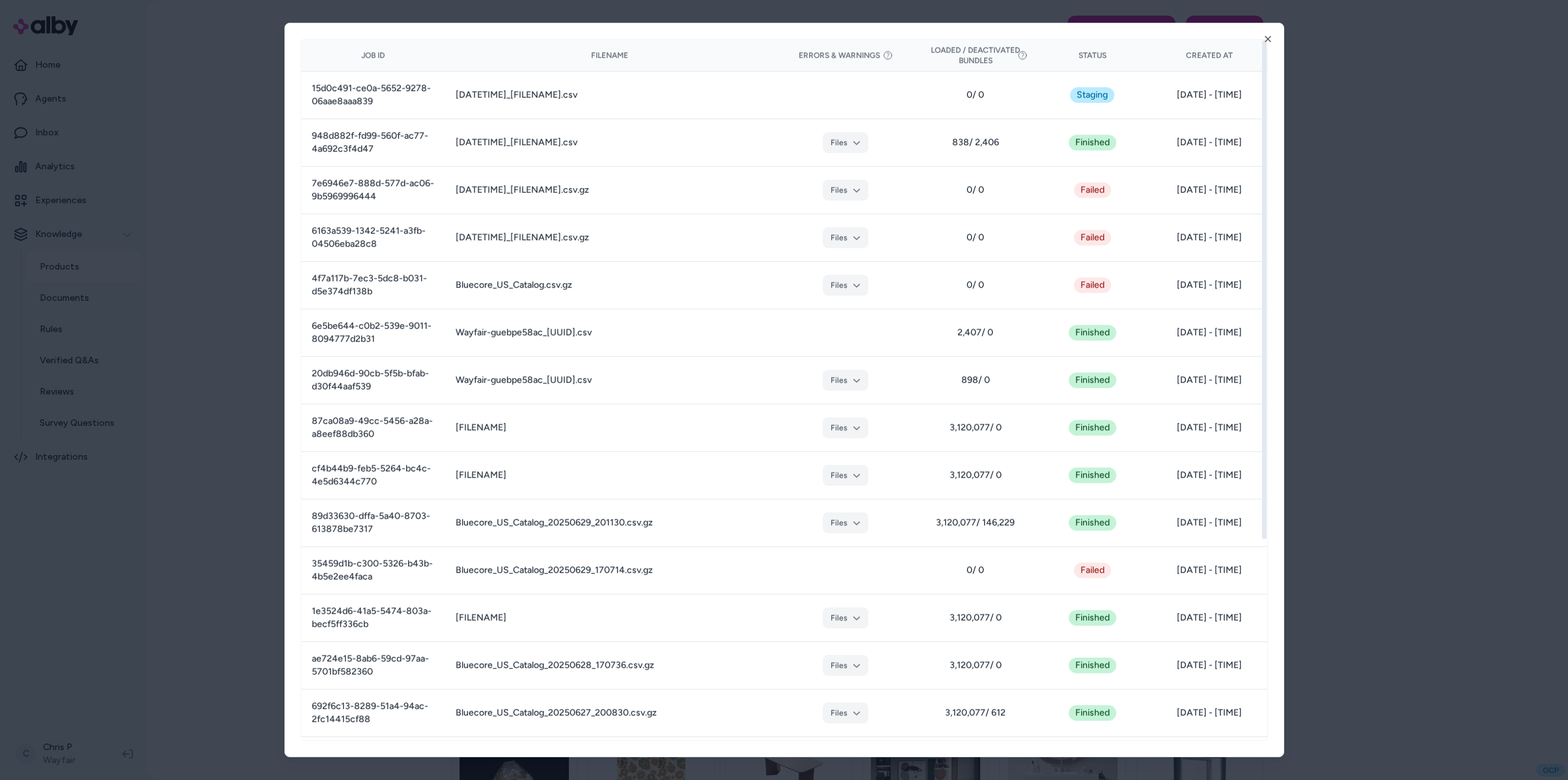drag, startPoint x: 138, startPoint y: 611, endPoint x: 134, endPoint y: 549, distance: 62.128898 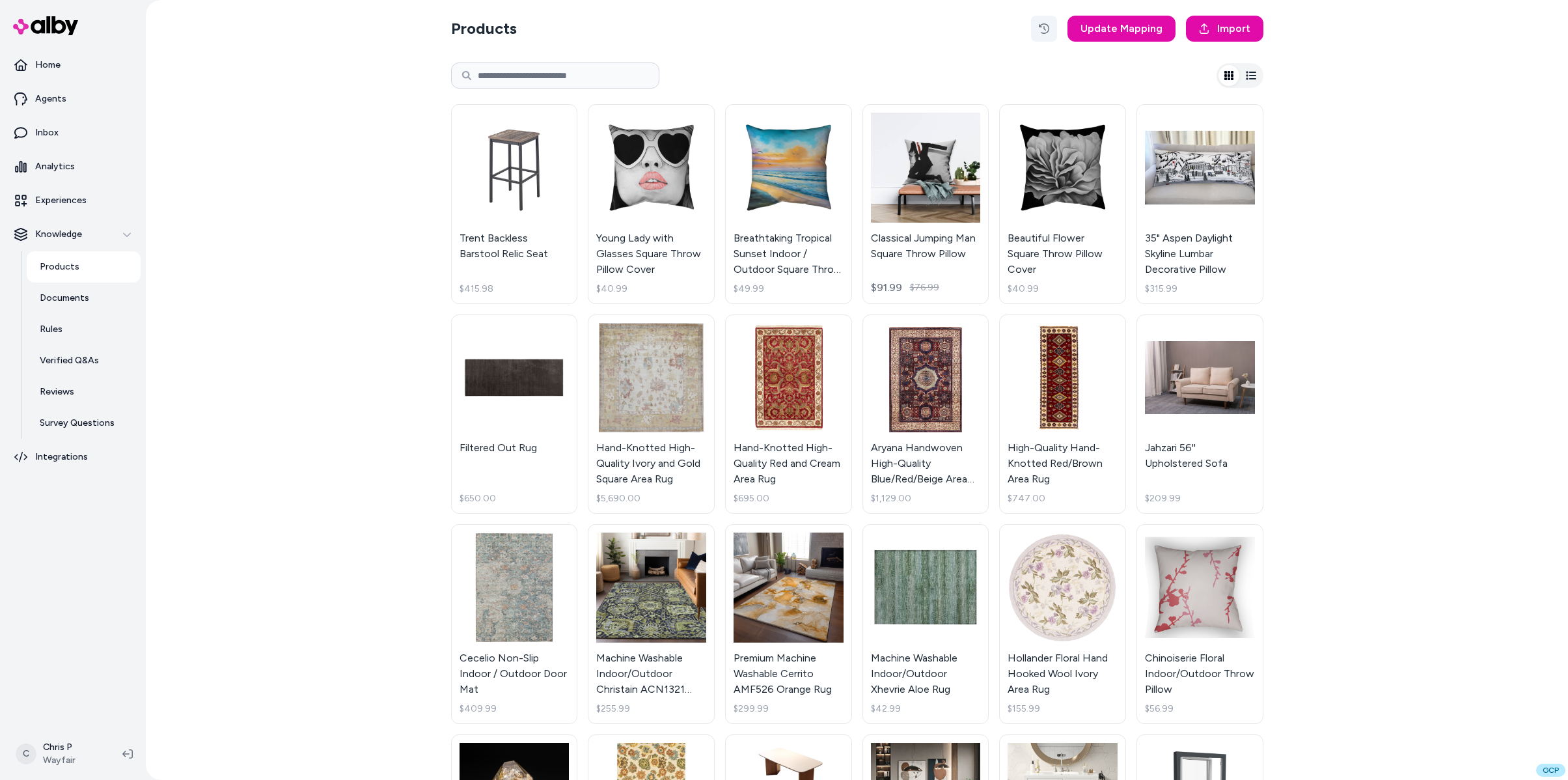 click at bounding box center [1044, 29] 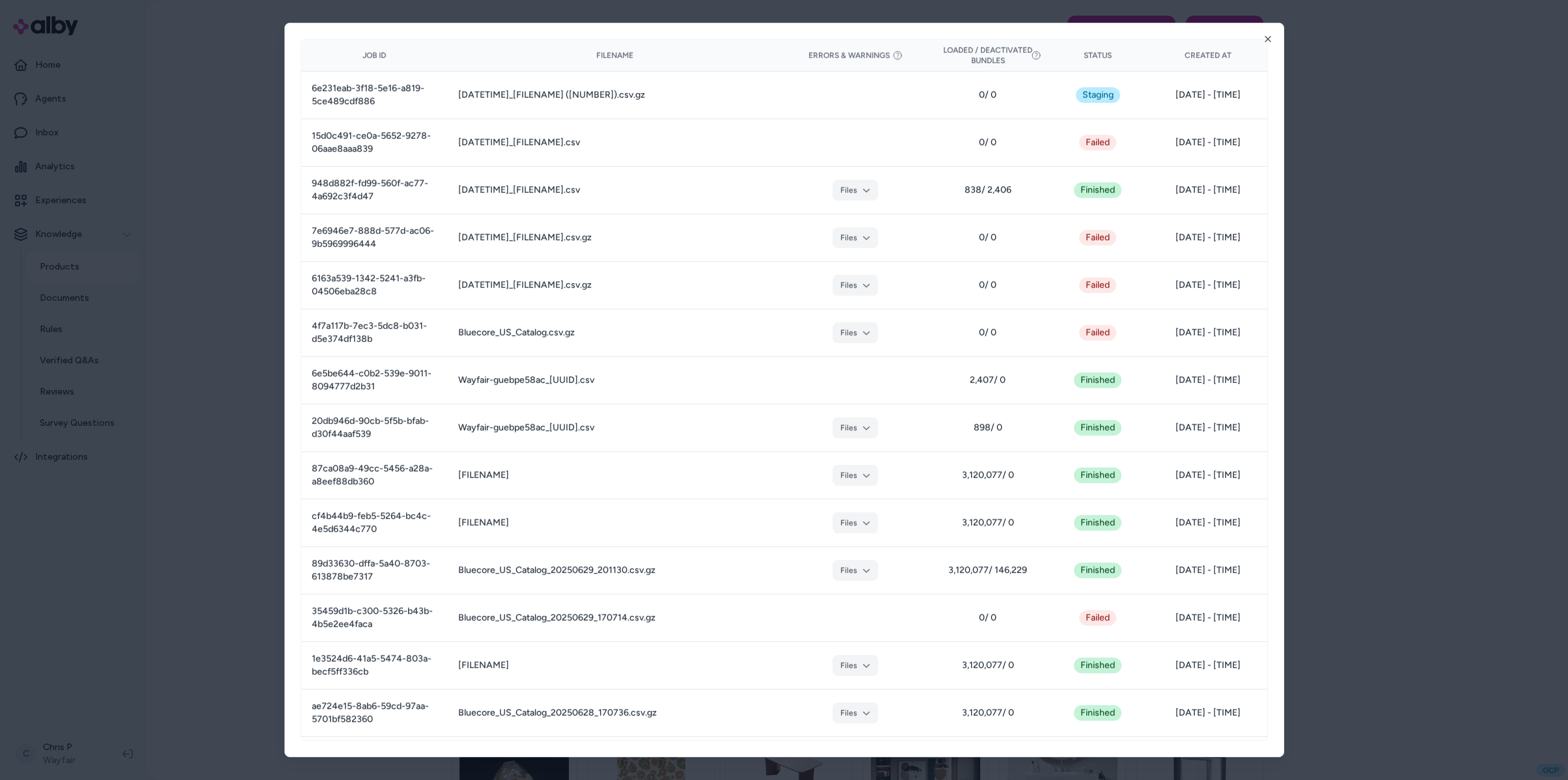 click at bounding box center (784, 390) 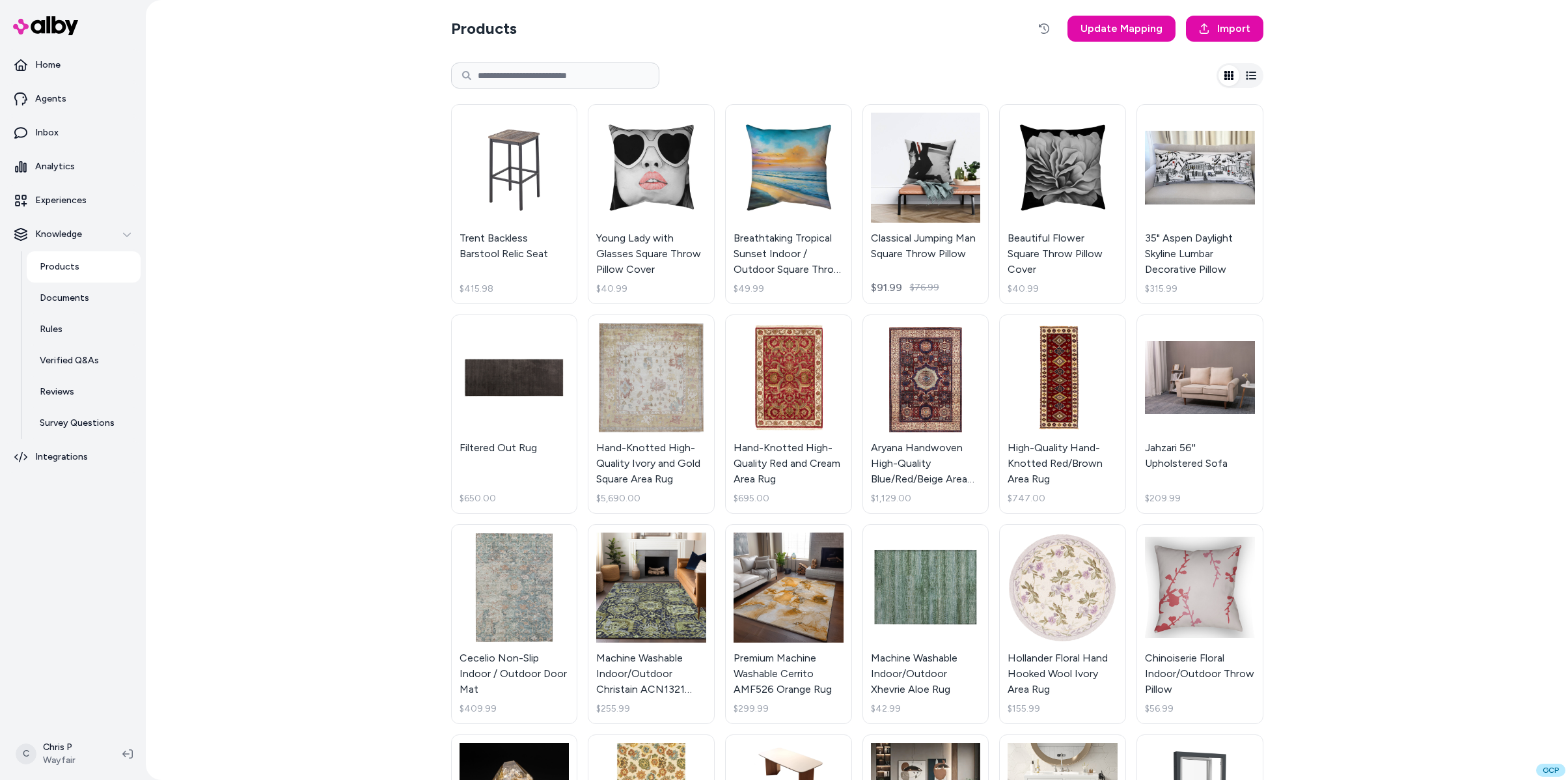click on "Products Update Mapping Import [PERSON] Backless Barstool Relic Seat $[PRICE] Young Lady with Glasses Square Throw Pillow Cover $[PRICE] Breathtaking Tropical Sunset Indoor / Outdoor Square Throw Pillow Cover $[PRICE] Classical Jumping Man Square Throw Pillow $[PRICE] $[PRICE] Beautiful Flower Square Throw Pillow Cover $[PRICE] 35" Aspen Daylight Skyline Lumbar Decorative Pillow $[PRICE] Filtered Out Rug $[PRICE] Hand-Knotted High-Quality Ivory and Gold Square Area Rug $[PRICE] Hand-Knotted High-Quality Red and Cream Area Rug $[PRICE] Aryana Handwoven High-Quality Blue/Red/Beige Area Rug $[PRICE] High-Quality Hand-Knotted Red/Brown Area Rug $[PRICE] Jahzari 56'' Upholstered Sofa $[PRICE] Cecelio Non-Slip Indoor / Outdoor Door Mat $[PRICE] Machine Washable Indoor/Outdoor Christain ACN1321 Fern Rug $[PRICE] Premium Machine Washable Cerrito AMF526 Orange Rug $[PRICE] Machine Washable Indoor/Outdoor Xhevrie Aloe Rug $[PRICE] Hollander Floral Hand Hooked Wool Ivory Area Rug $[PRICE] Chinoiserie Floral Indoor/Outdoor Throw Pillow" at bounding box center [857, 390] 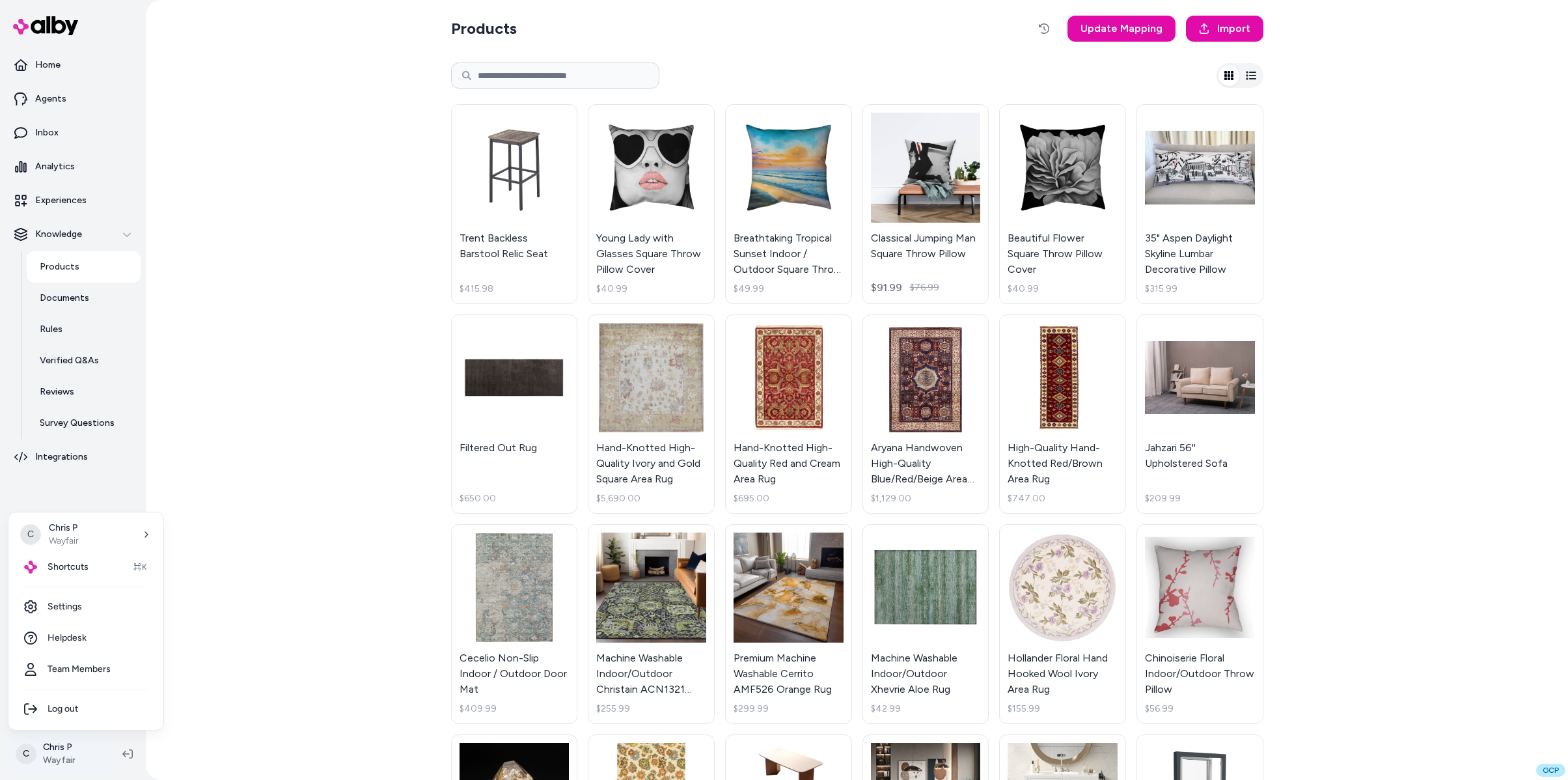 click on "Products Update Mapping Import [PERSON] Backless Barstool Relic Seat $[PRICE] Young Lady with Glasses Square Throw Pillow Cover $[PRICE] Breathtaking Tropical Sunset Indoor / Outdoor Square Throw Pillow Cover $[PRICE] Classical Jumping Man Square Throw Pillow $[PRICE] $[PRICE] Beautiful Flower Square Throw Pillow Cover $[PRICE] 35" Aspen Daylight Skyline Lumbar Decorative Pillow $[PRICE] Filtered Out Rug $[PRICE] Hand-Knotted High-Quality Ivory and Gold Square Area Rug $[PRICE] Hand-Knotted High-Quality Red and Cream Area Rug $[PRICE] Aryana Handwoven High-Quality Blue/Red/Beige Area Rug $[PRICE] High-Quality Hand-Knotted Red/Brown Area Rug $[PRICE] Jahzari 56'' Upholstered Sofa $[PRICE] Cecelio Non-Slip Indoor / Outdoor Door Mat $[PRICE] Machine Washable Indoor/Outdoor Christain ACN1321 Fern Rug $[PRICE] Premium Machine Washable Cerrito AMF526 Orange Rug $[PRICE] Machine Washable Indoor/Outdoor Xhevrie Aloe Rug $[PRICE] Hollander Floral Hand Hooked Wool Ivory Area Rug $[PRICE] Chinoiserie Floral Indoor/Outdoor Throw Pillow" at bounding box center [784, 390] 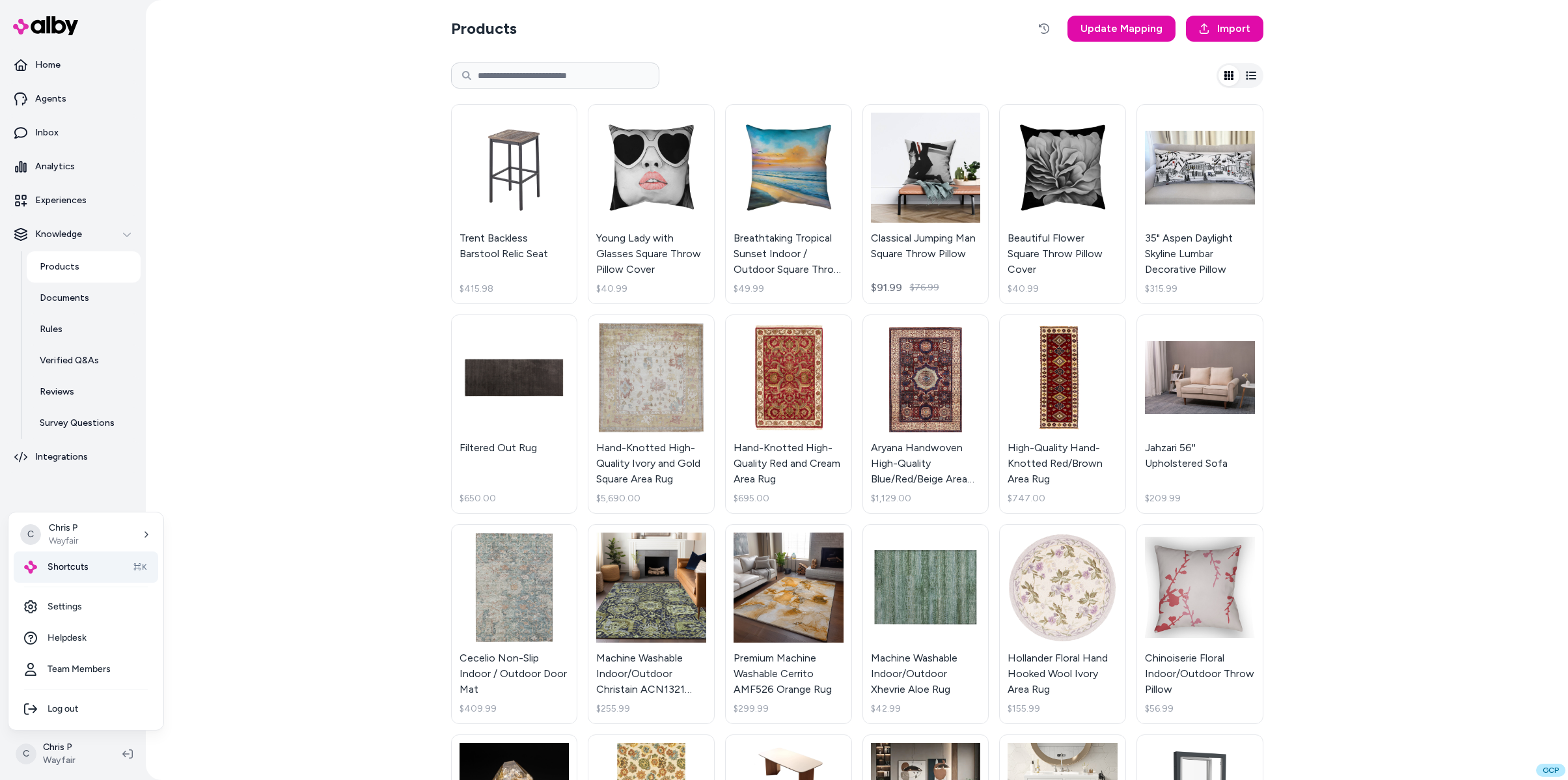 click on "Shortcuts" at bounding box center (68, 567) 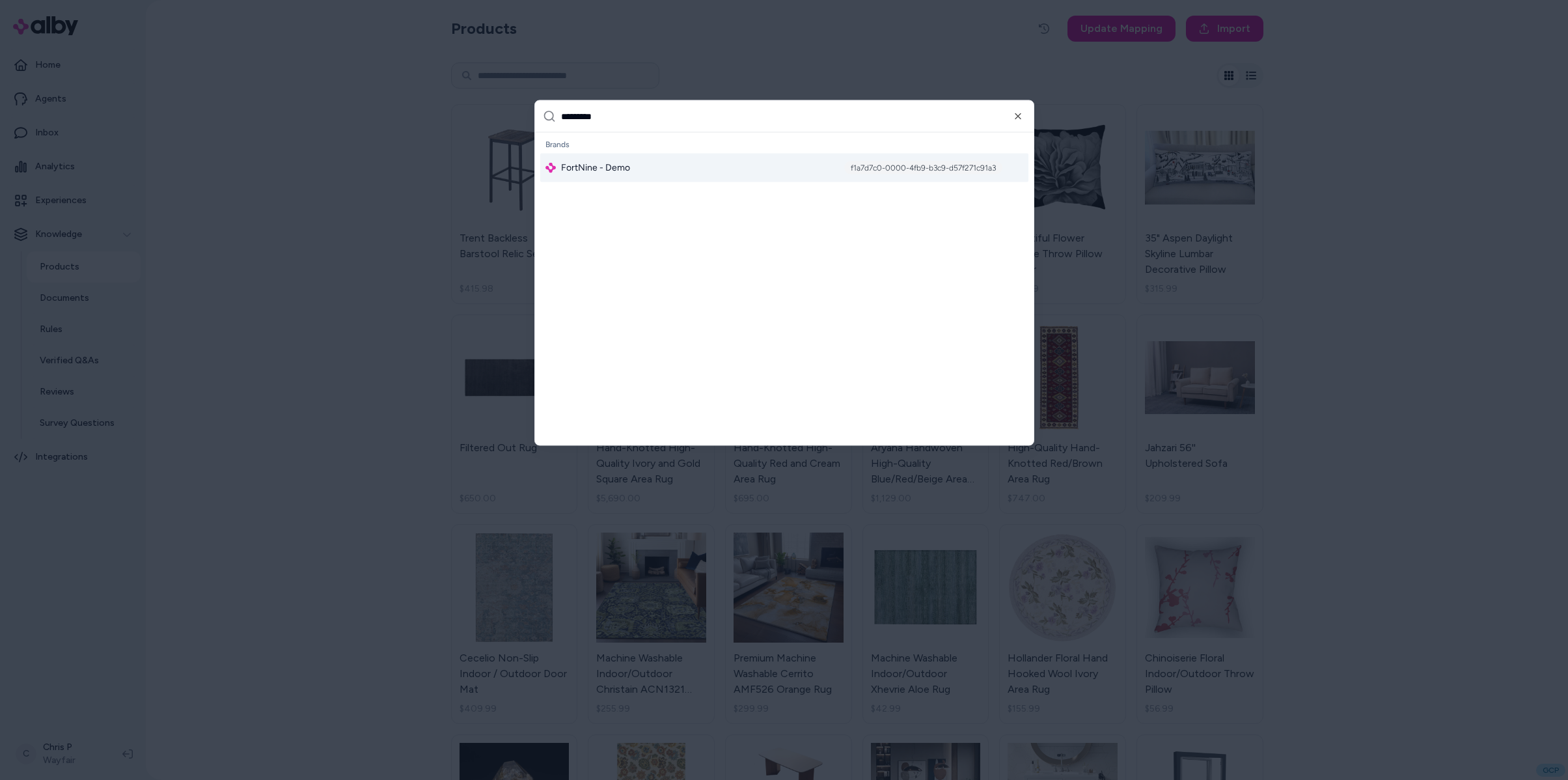 type on "********" 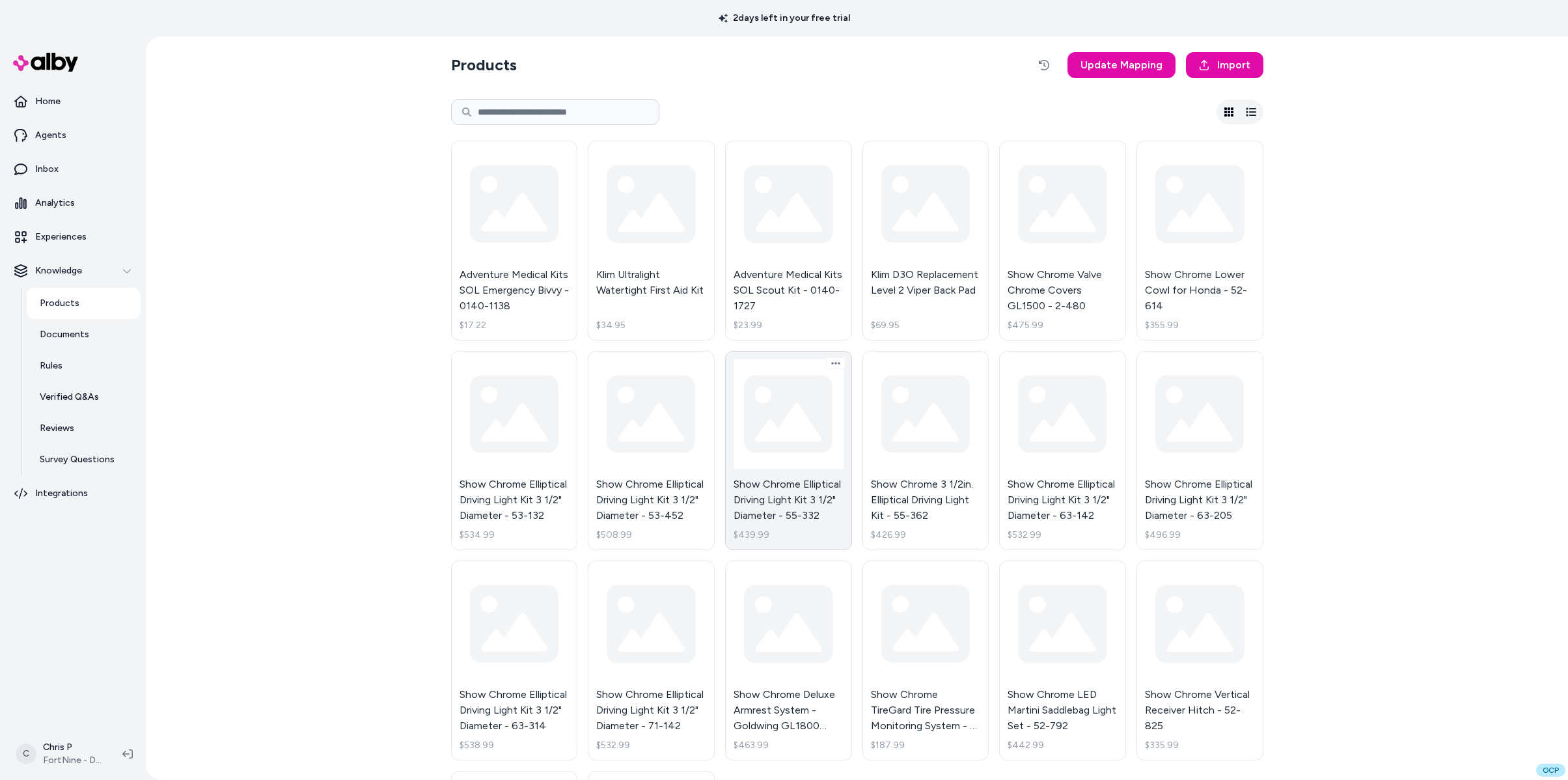scroll, scrollTop: 0, scrollLeft: 0, axis: both 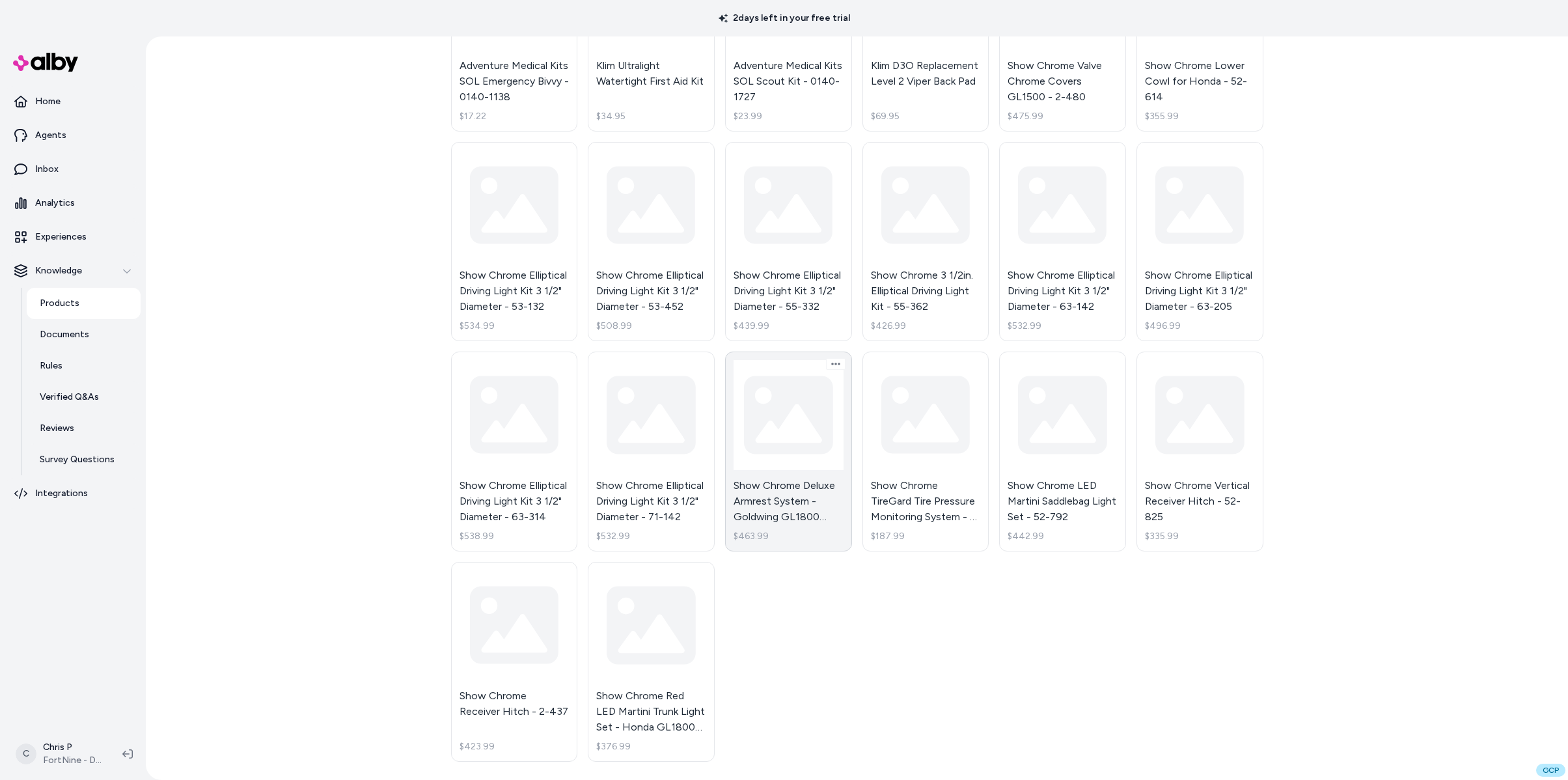 type 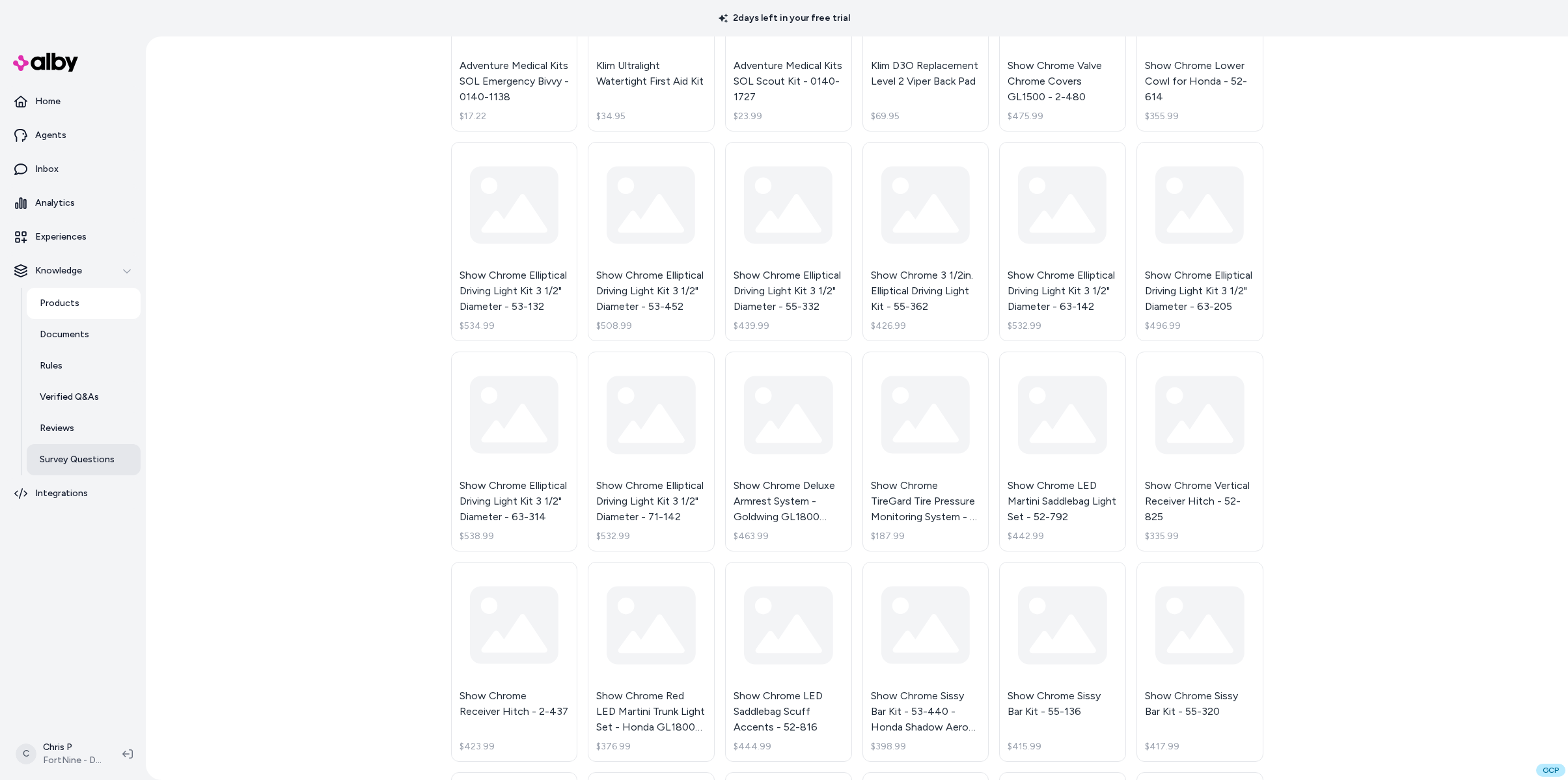 click on "Survey Questions" at bounding box center (77, 460) 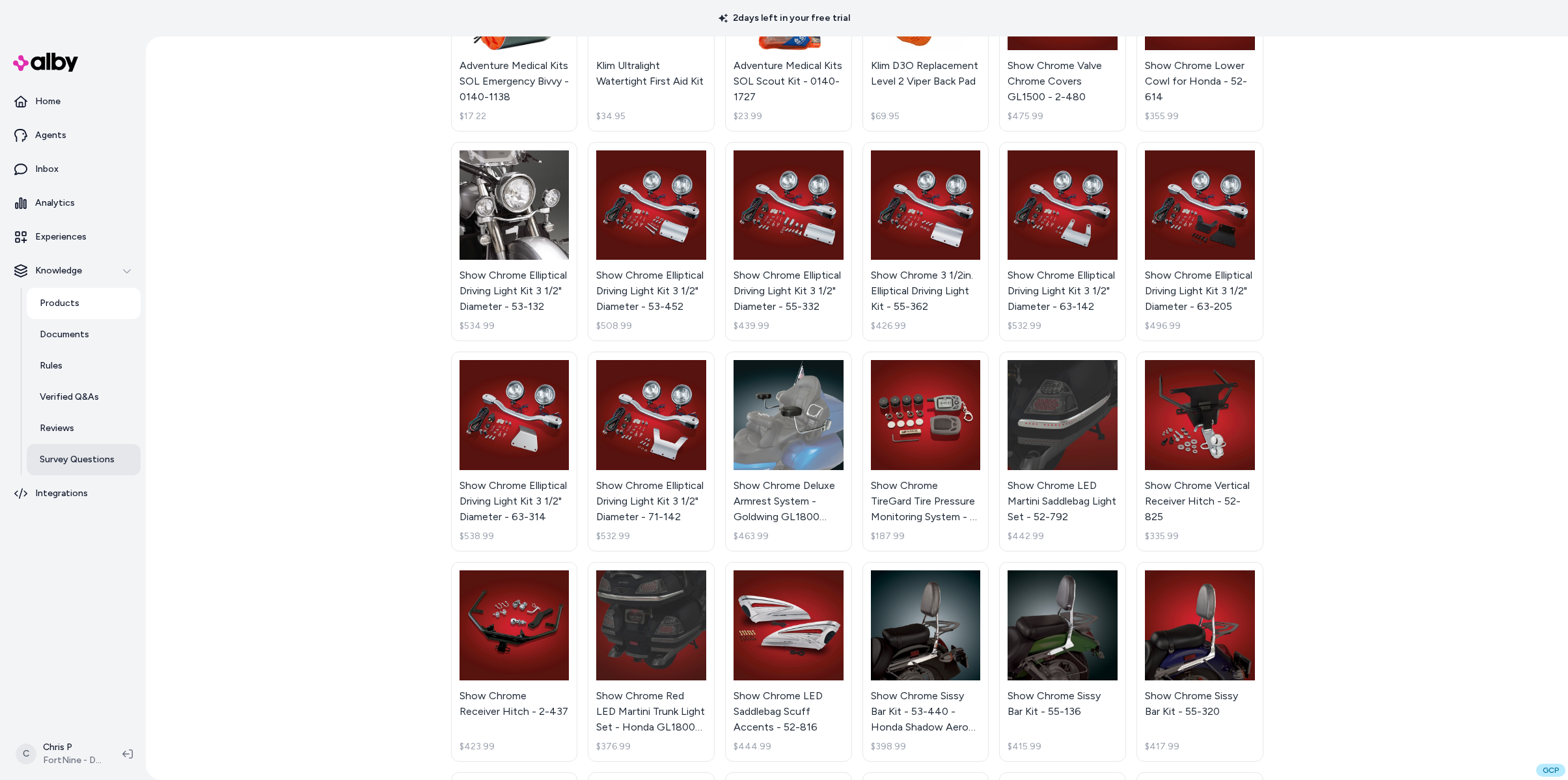 scroll, scrollTop: 36, scrollLeft: 0, axis: vertical 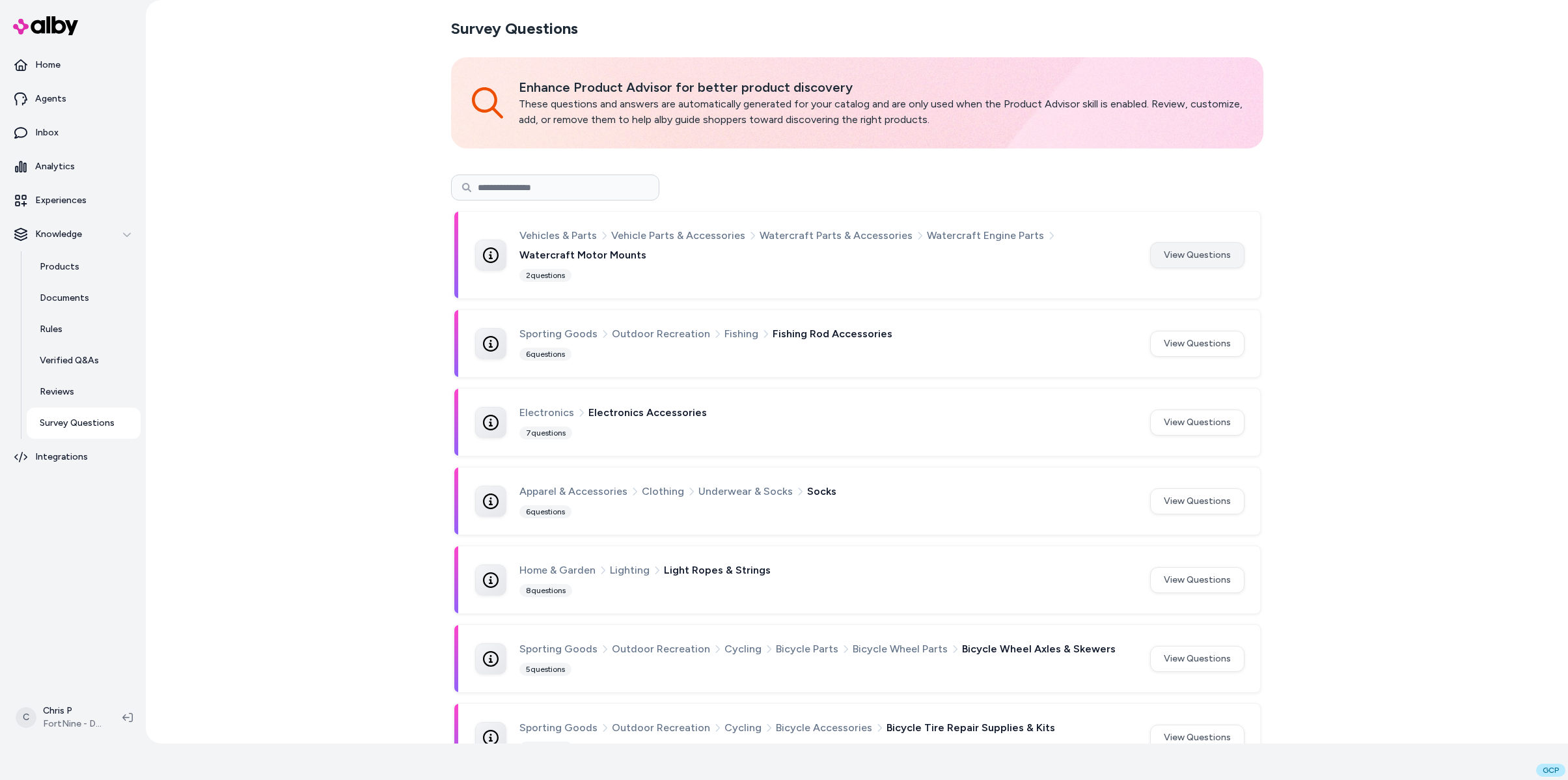 click on "View Questions" at bounding box center (1197, 255) 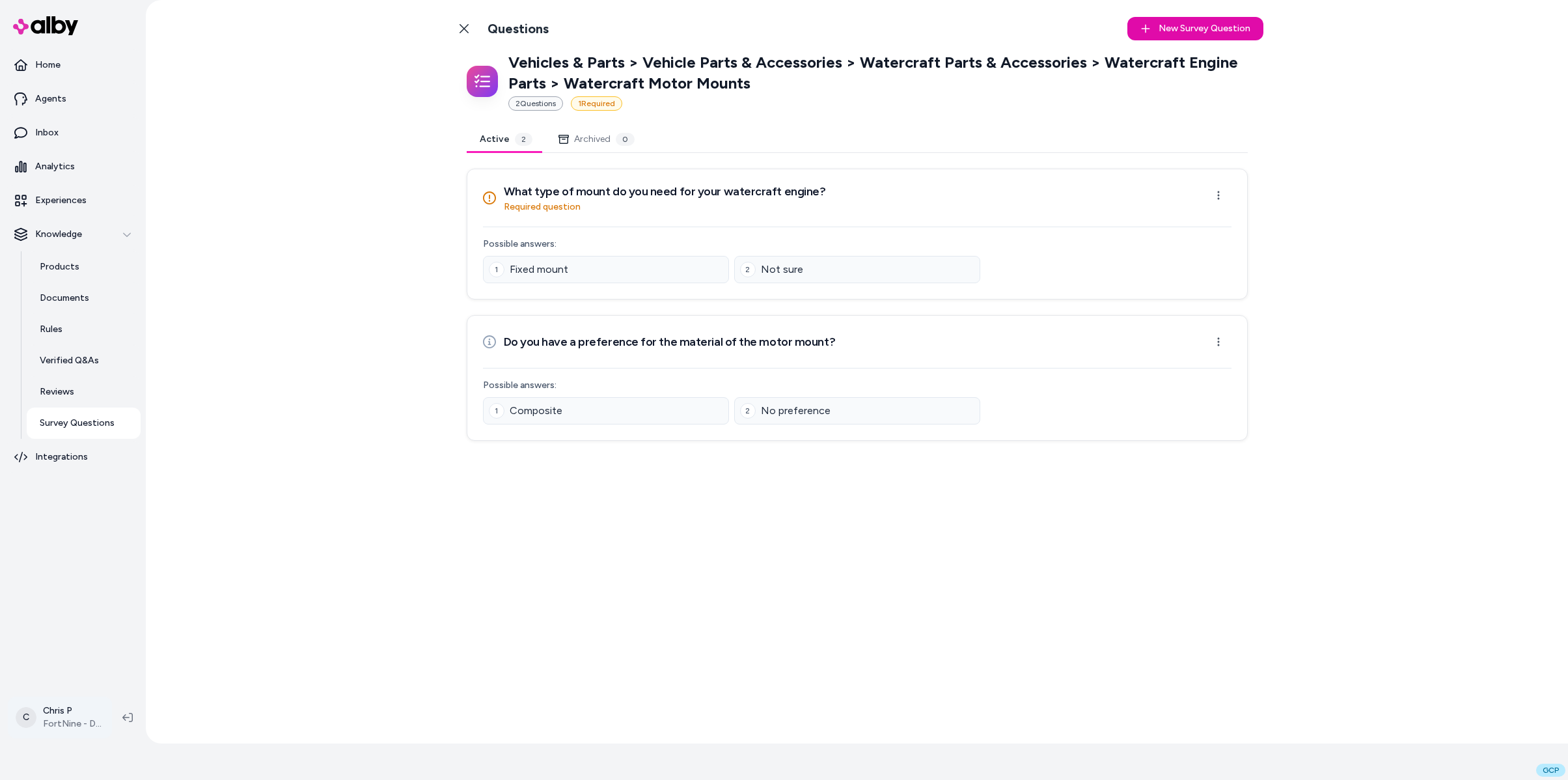 click on "2  days left in your free trial Home Agents Inbox Analytics Experiences Knowledge Products Documents Rules Verified Q&As Reviews Survey Questions Integrations C Chris P FortNine - Demo Back to Categories Questions New Survey Question New Vehicles & Parts > Vehicle Parts & Accessories > Watercraft Parts & Accessories > Watercraft Engine Parts > Watercraft Motor Mounts 2  Question s 1  Required Active   2 Archived   0 What type of mount do you need for your watercraft engine? Required question Open menu Possible answers: 1 Fixed mount 2 Not sure Do you have a preference for the material of the motor mount? Open menu Possible answers: 1 Composite 2 No preference GCP 2025.28.6" at bounding box center [784, 354] 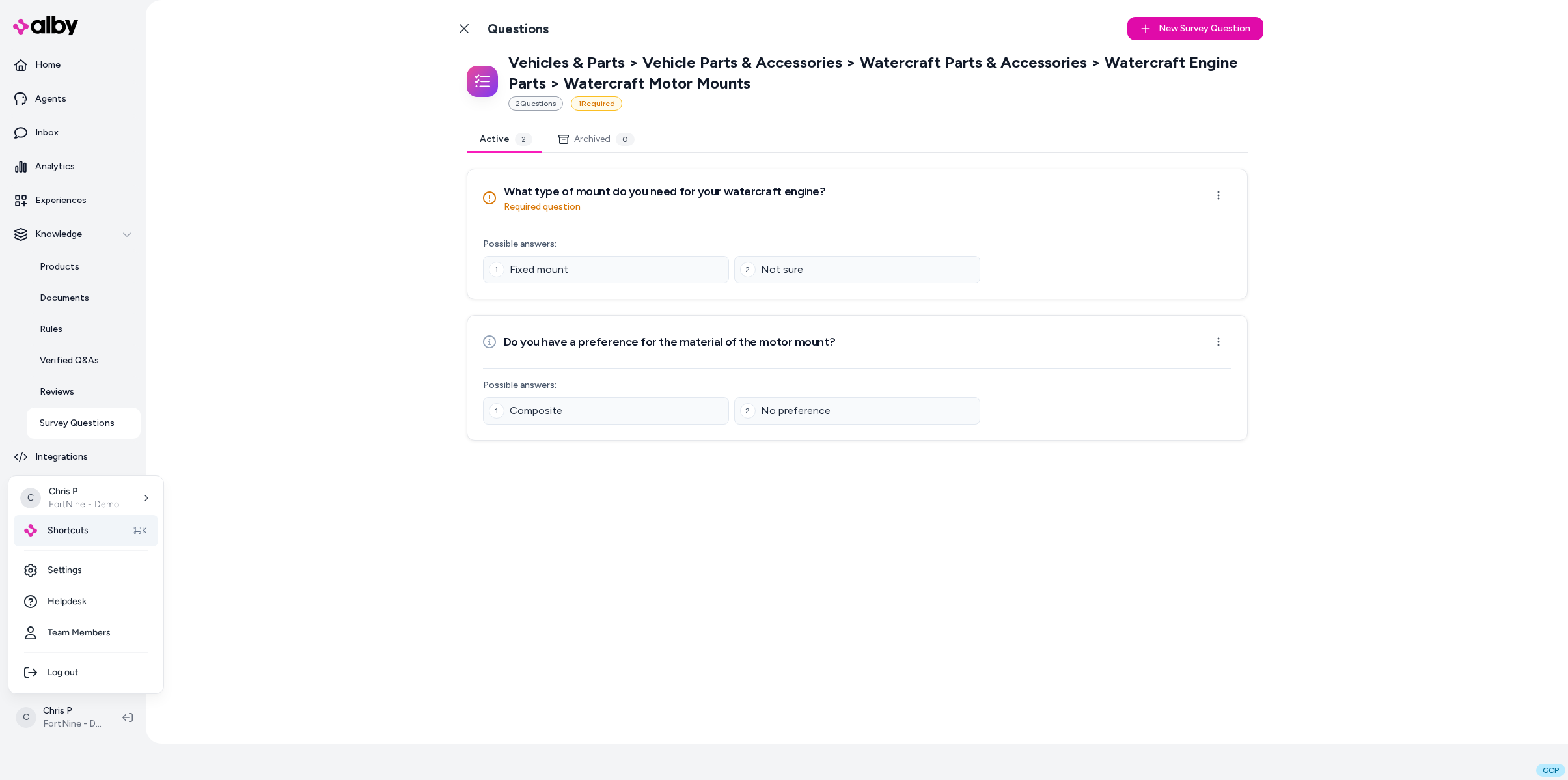 click on "Shortcuts ⌘K" at bounding box center [86, 531] 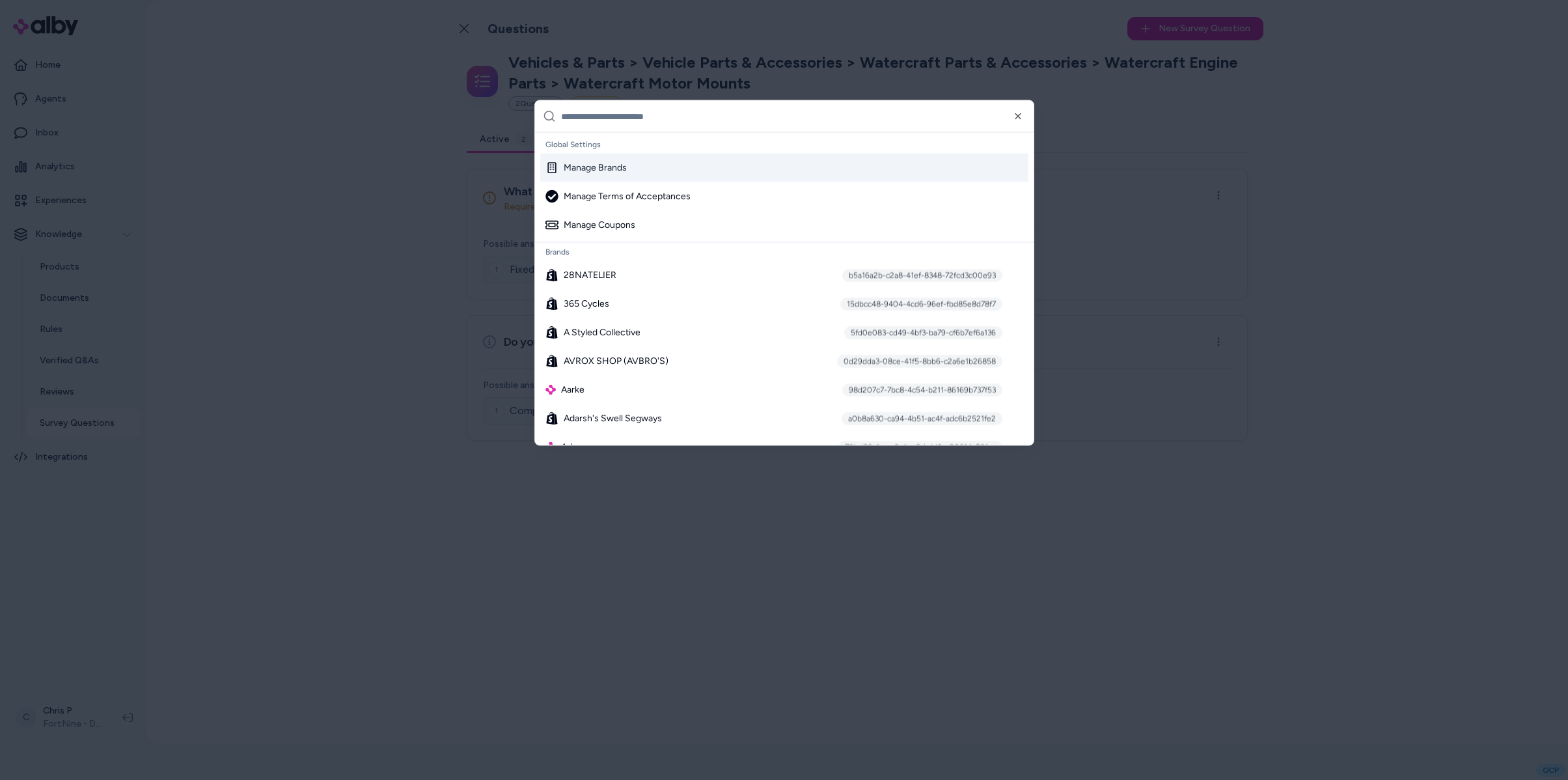 click at bounding box center [793, 117] 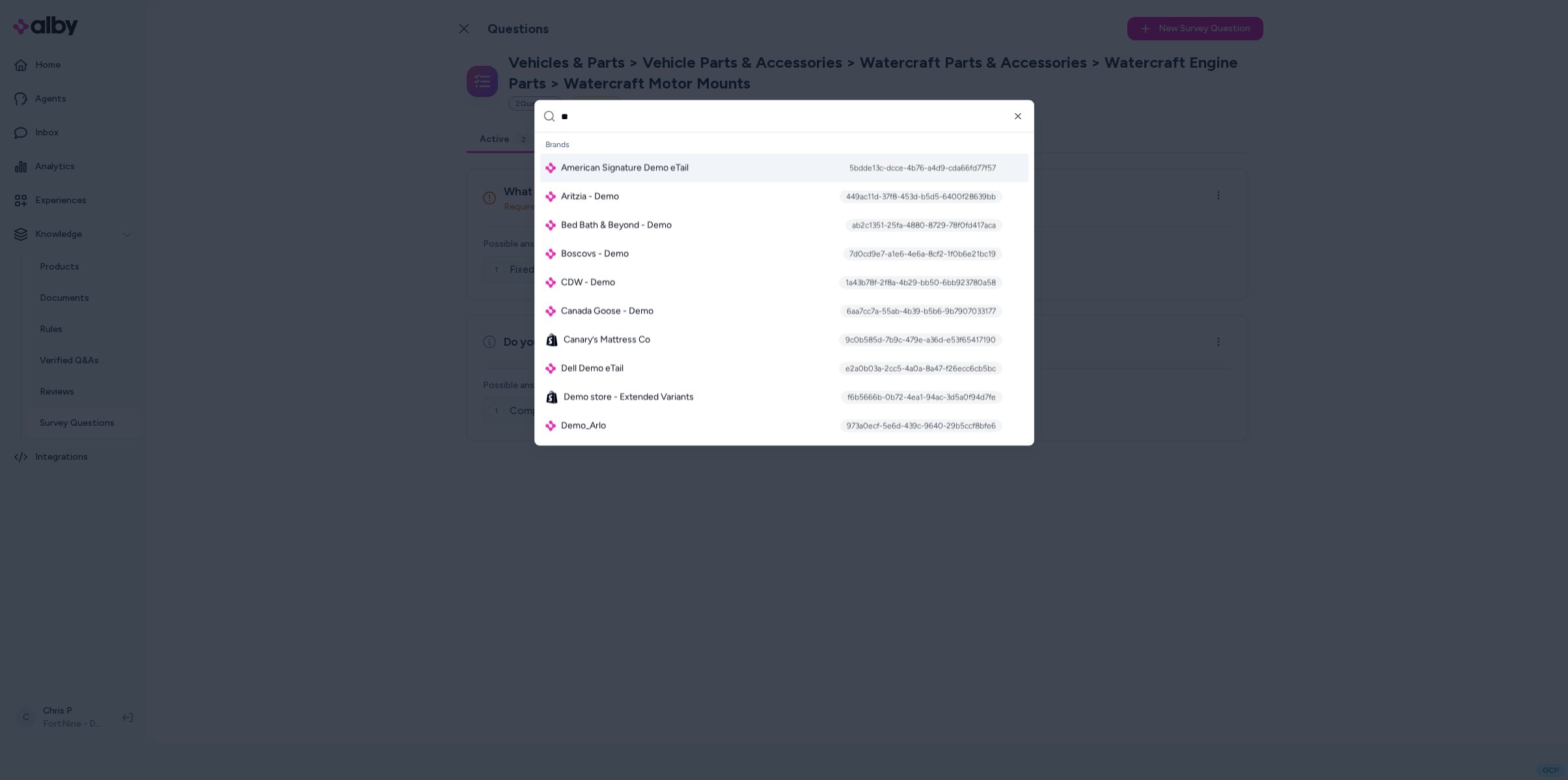type on "*" 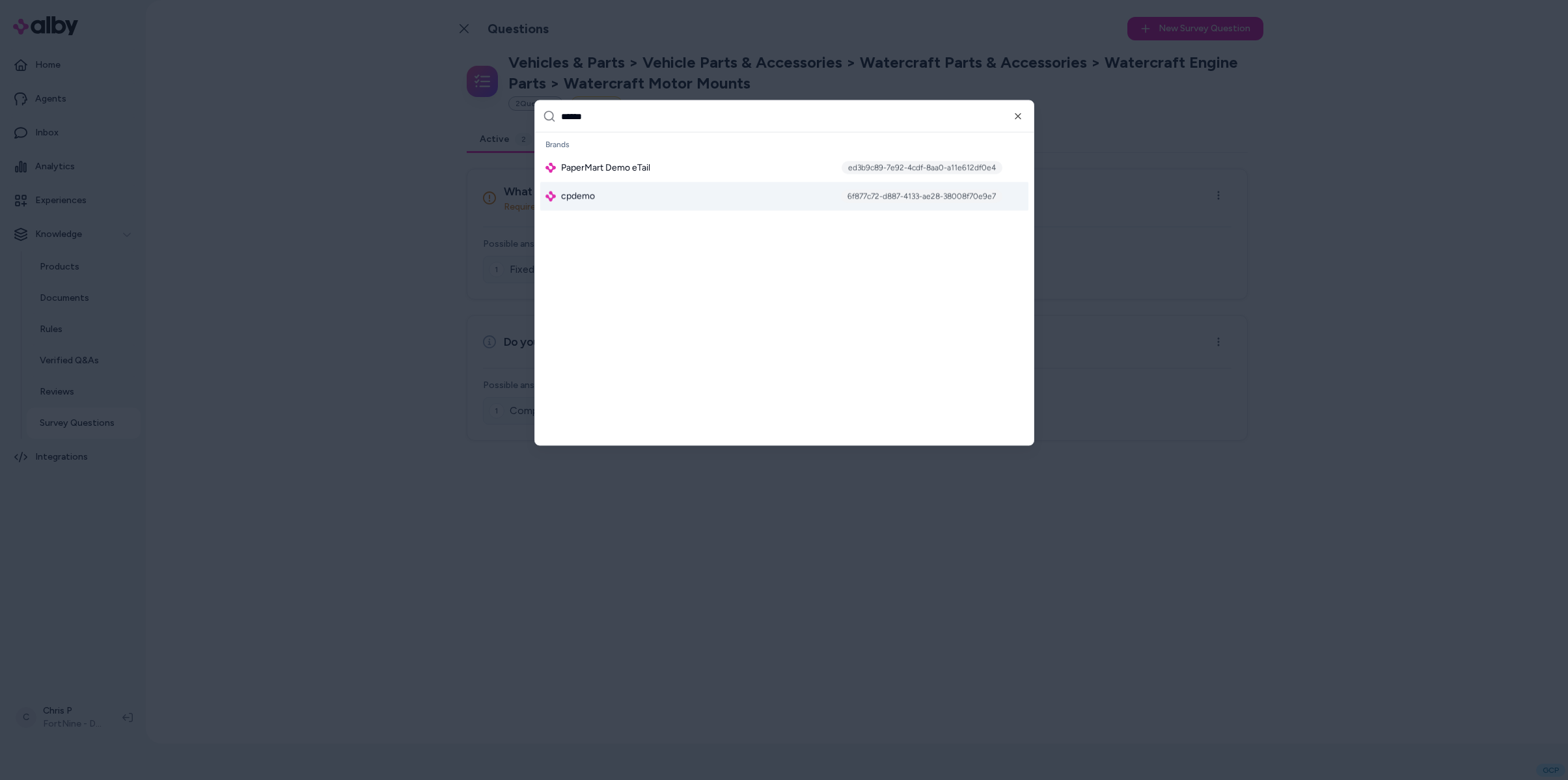 type on "******" 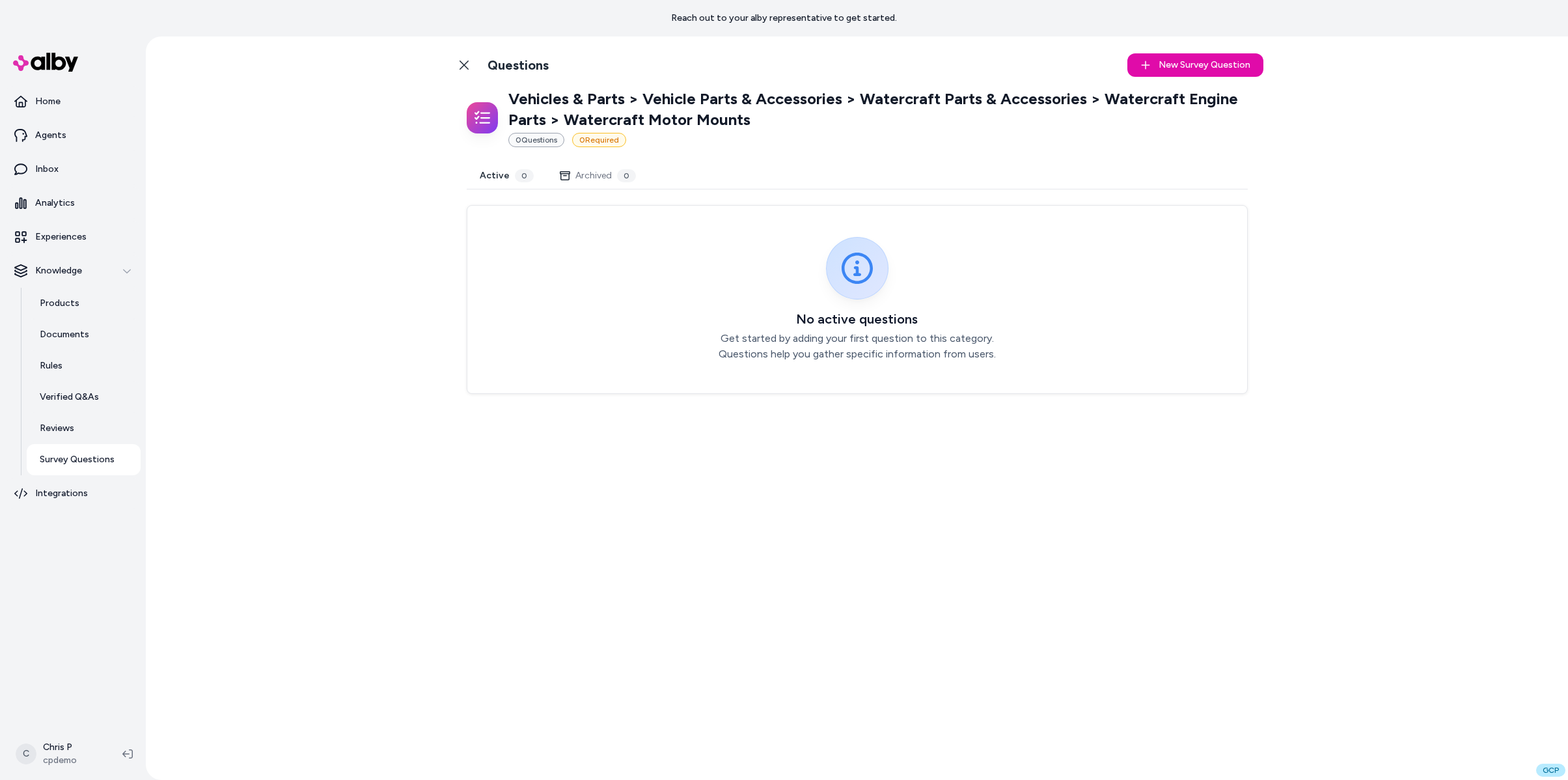 scroll, scrollTop: 0, scrollLeft: 0, axis: both 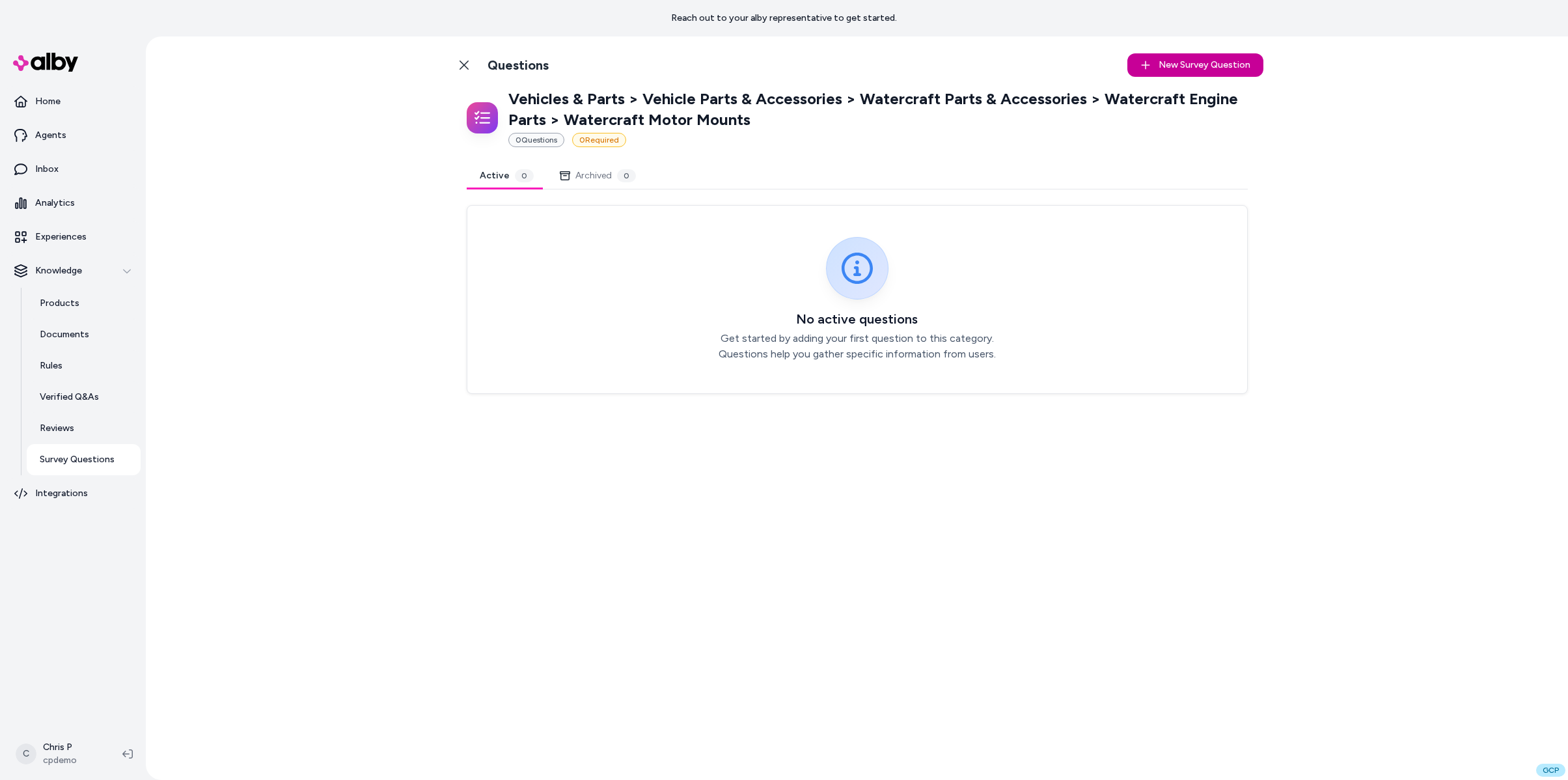 click on "New Survey Question" at bounding box center [1204, 65] 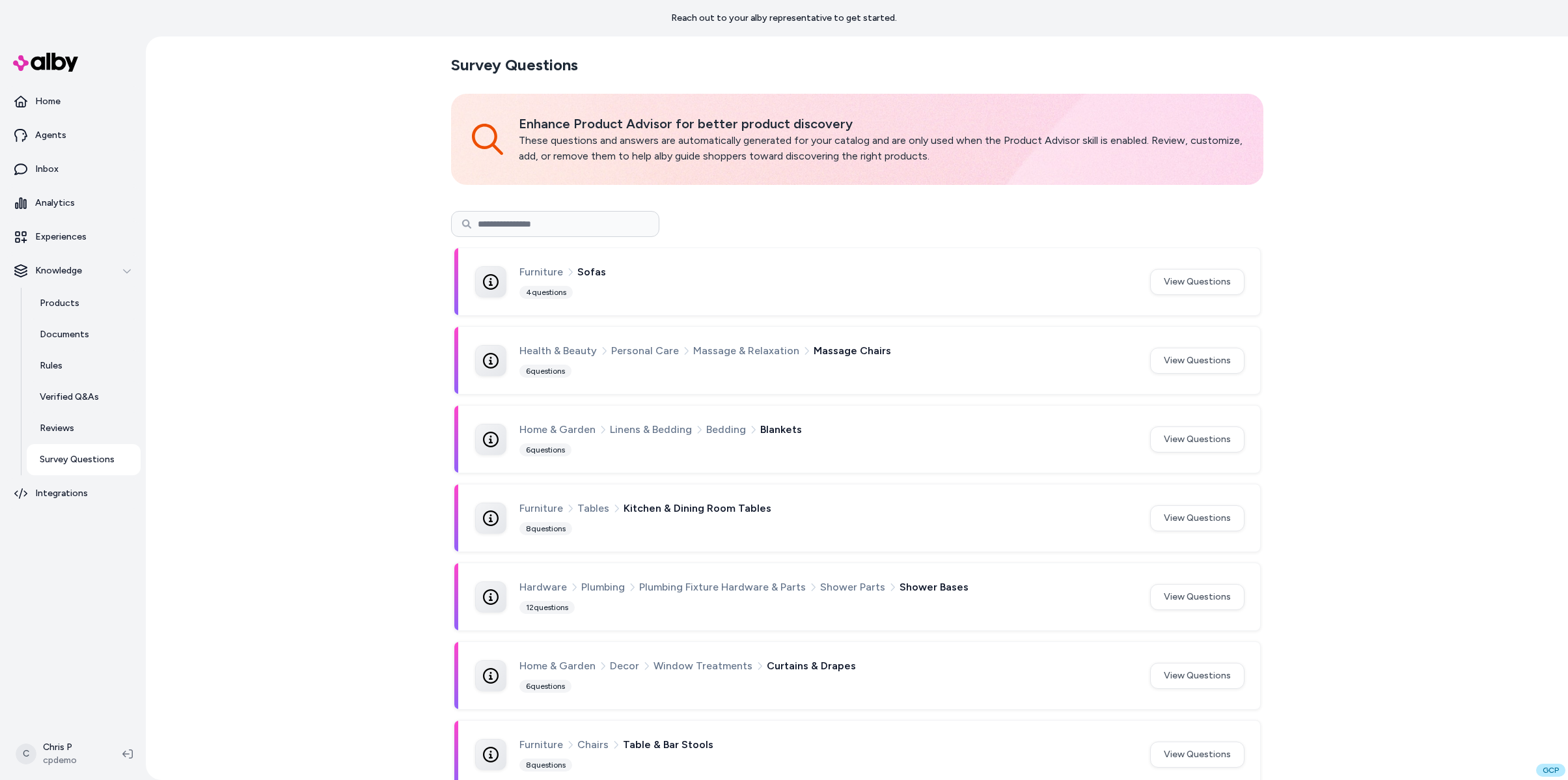 click on "Survey Questions Enhance Product Advisor for better product discovery These questions and answers are automatically generated for your catalog and are only used when the Product Advisor skill is enabled. Review, customize, add, or remove them to help alby guide shoppers toward discovering the right products. Furniture Sofas 4  questions View Questions Health & Beauty Personal Care Massage & Relaxation Massage Chairs 6  questions View Questions Home & Garden Linens & Bedding Bedding Blankets 6  questions View Questions Furniture Tables Kitchen & Dining Room Tables 8  questions View Questions Hardware Plumbing Plumbing Fixture Hardware & Parts Shower Parts Shower Bases 12  questions View Questions Home & Garden Decor Window Treatments Curtains & Drapes 6  questions View Questions Furniture Chairs Table & Bar Stools 8  questions View Questions Furniture Tables Nightstands 7  questions View Questions Home & Garden Linens & Bedding Bedding Bed Sheets 7  questions View Questions Home & Garden Decor Throw Pillows 6" at bounding box center (857, 408) 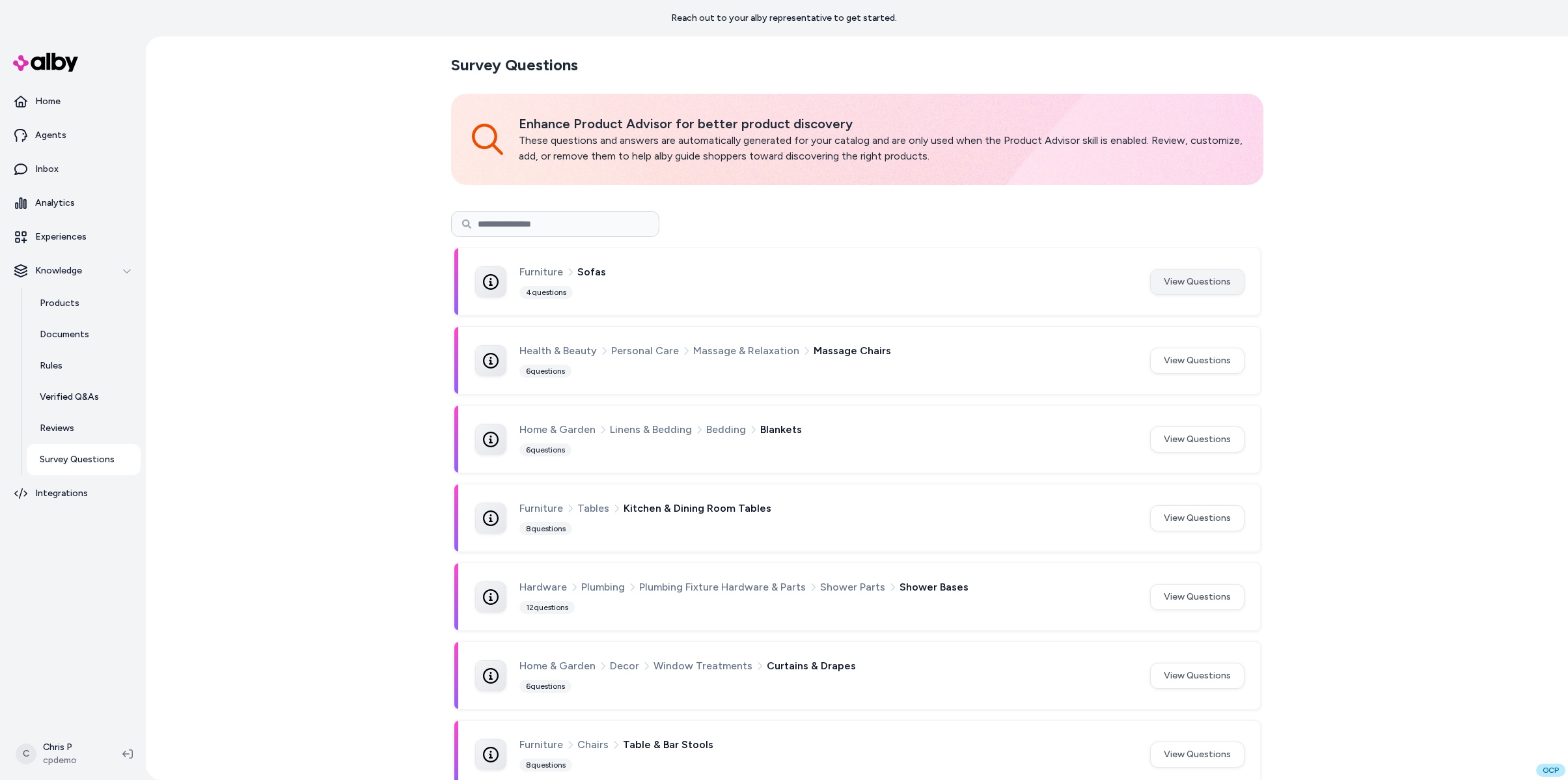 click on "View Questions" at bounding box center [1197, 282] 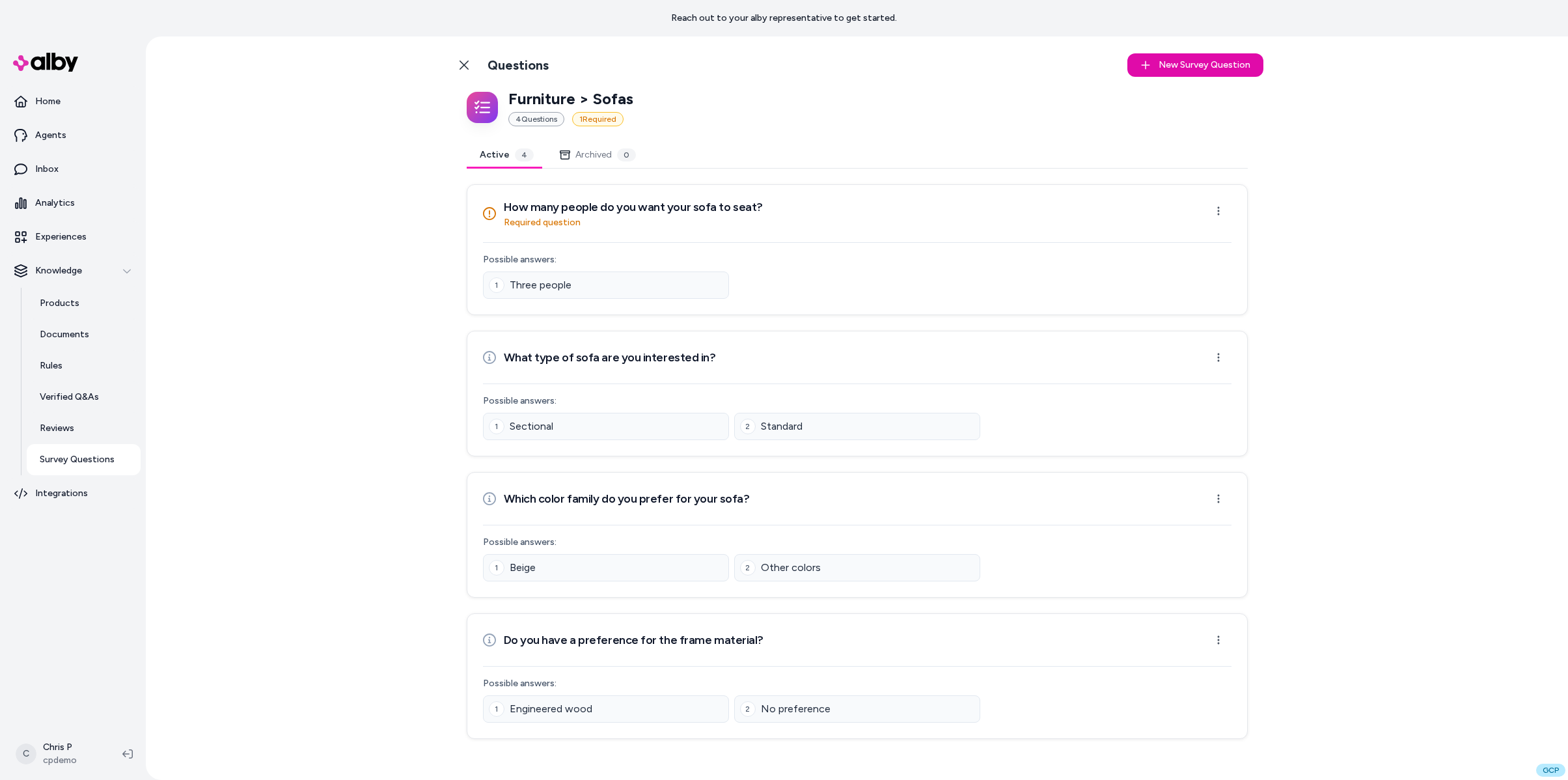 click on "Three people" at bounding box center (540, 285) 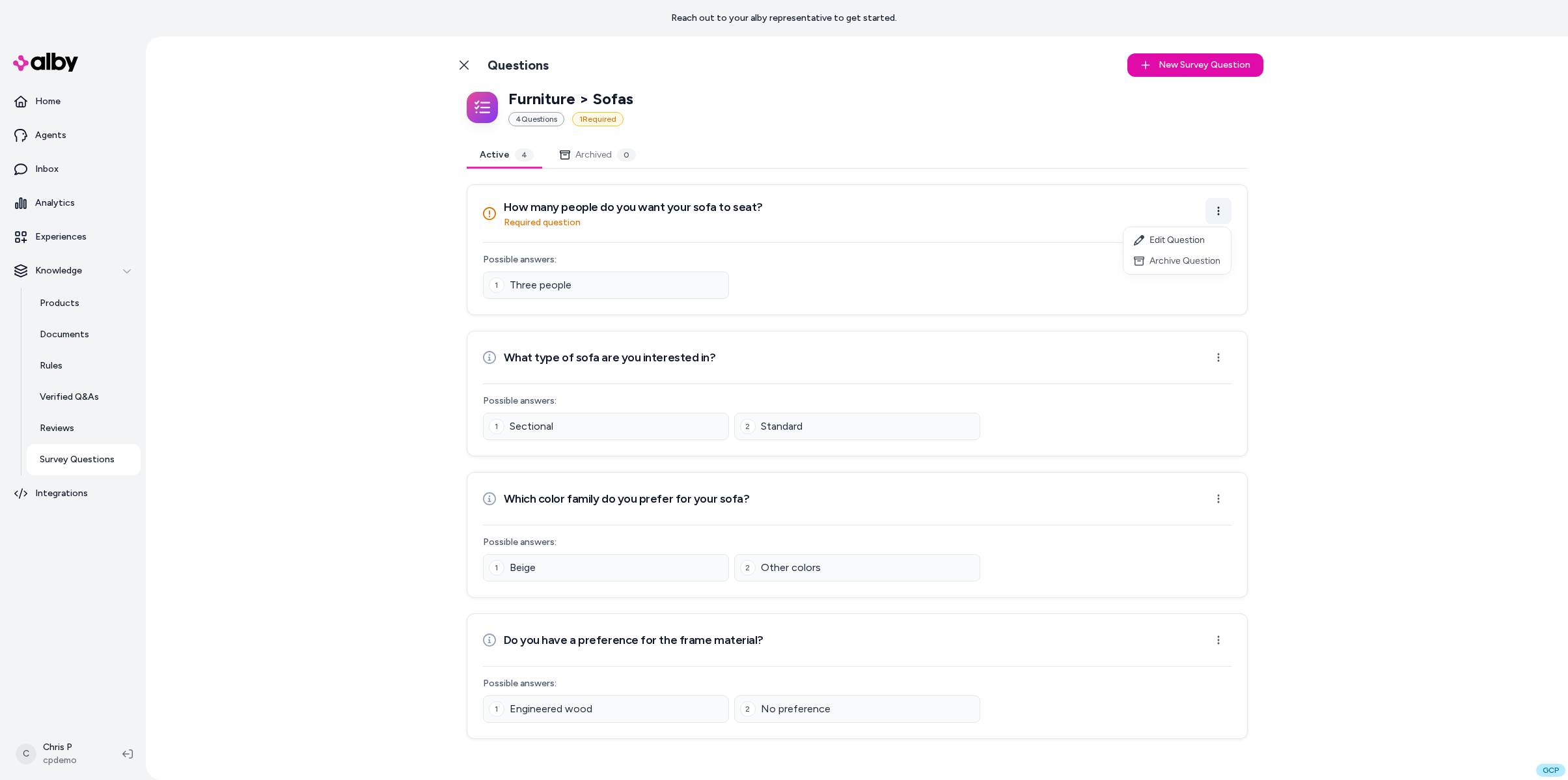 click on "Reach out to your alby representative to get started. Home Agents Inbox Analytics Experiences Knowledge Products Documents Rules Verified Q&As Reviews Survey Questions Integrations C Chris P cpdemo Back to Categories Questions New Survey Question New Furniture > Sofas 4  Question s 1  Required Active   4 Archived   0 How many people do you want your sofa to seat? Required question Open menu Possible answers: 1 Three people What type of sofa are you interested in? Open menu Possible answers: 1 Sectional 2 Standard Which color family do you prefer for your sofa? Open menu Possible answers: 1 Beige 2 Other colors Do you have a preference for the frame material? Open menu Possible answers: 1 Engineered wood 2 No preference GCP 2025.28.6 Edit Question Archive Question" at bounding box center [784, 390] 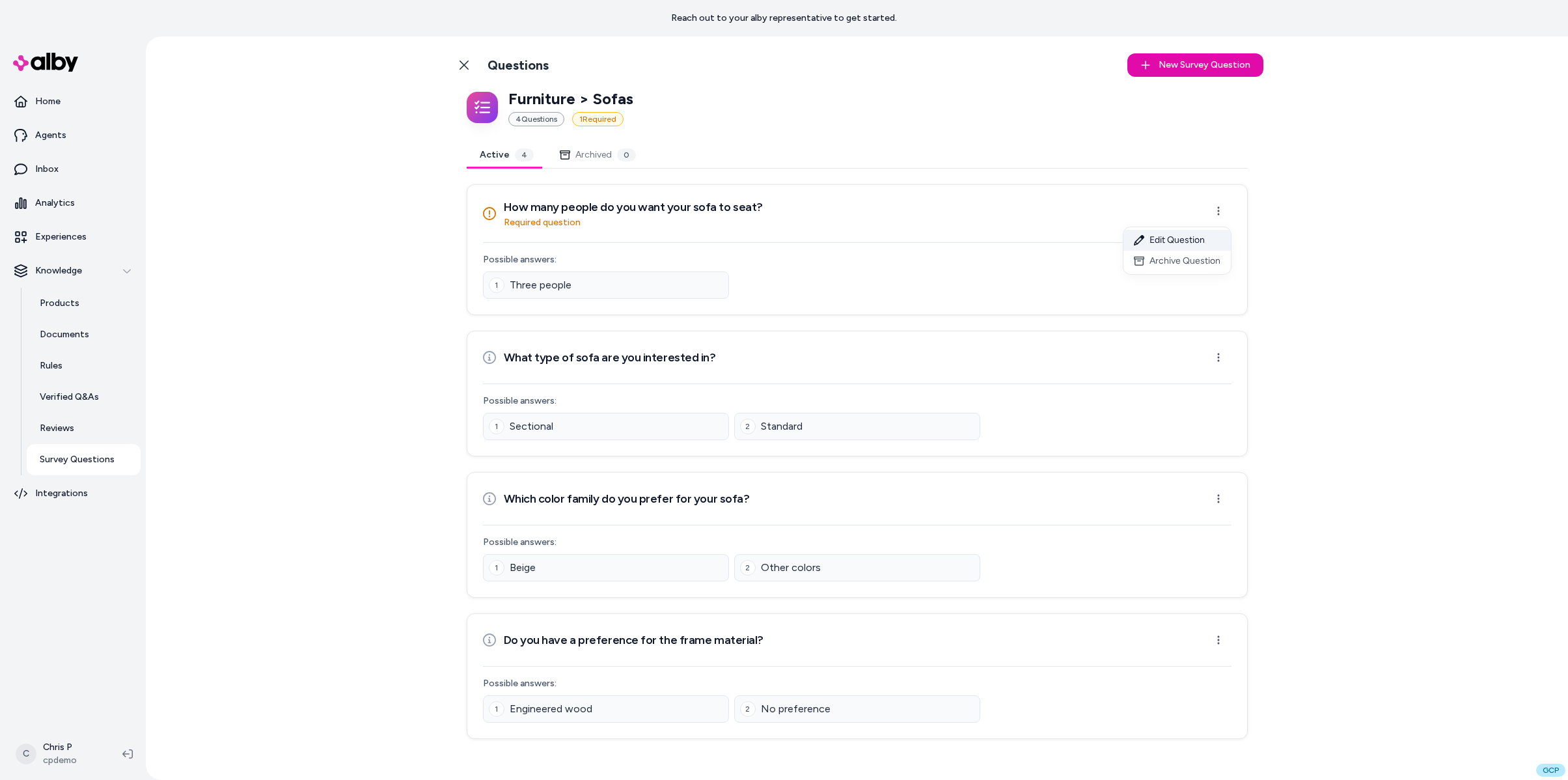 drag, startPoint x: 1200, startPoint y: 237, endPoint x: 1194, endPoint y: 243, distance: 8.485281 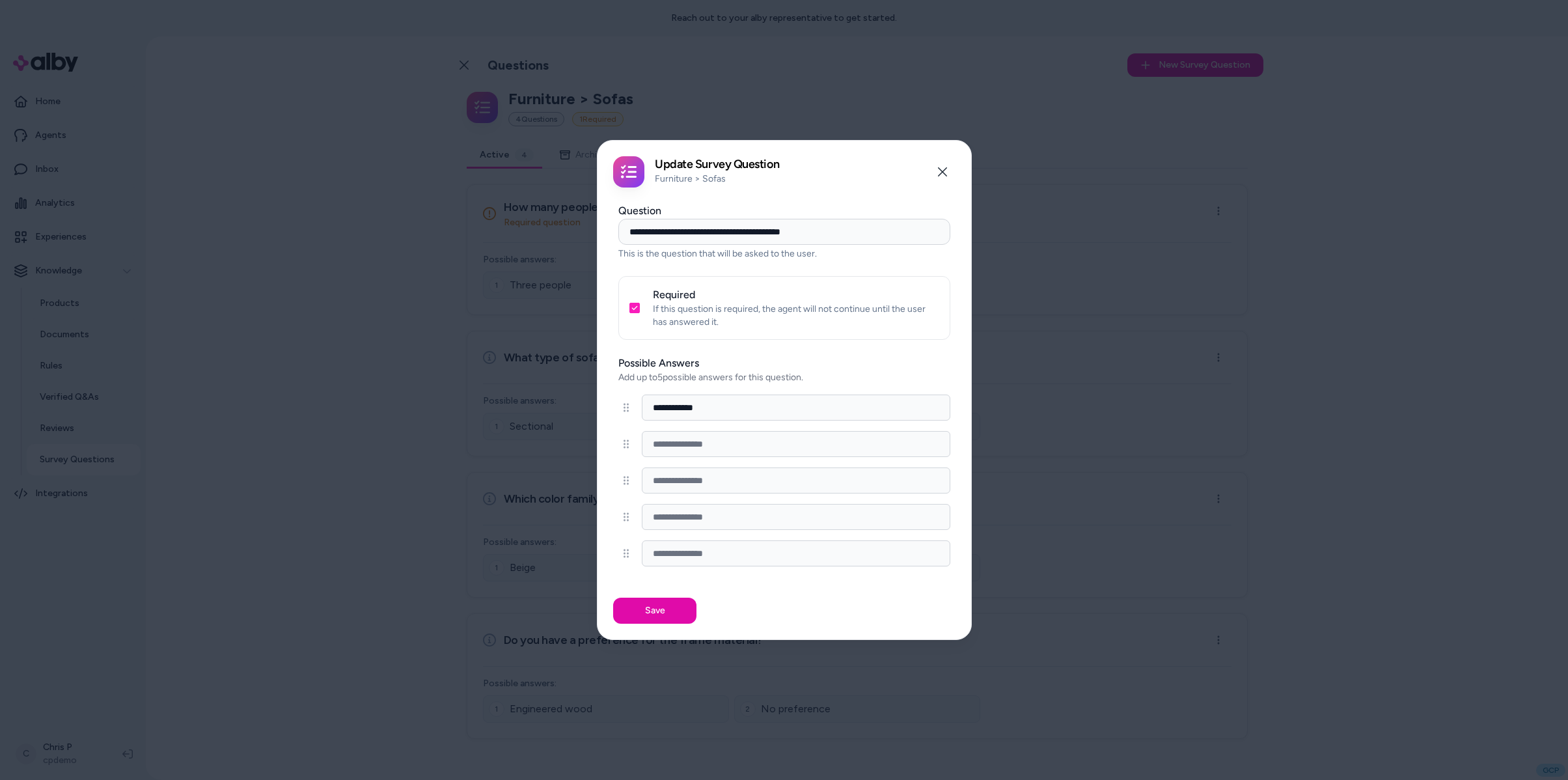 click at bounding box center [796, 444] 